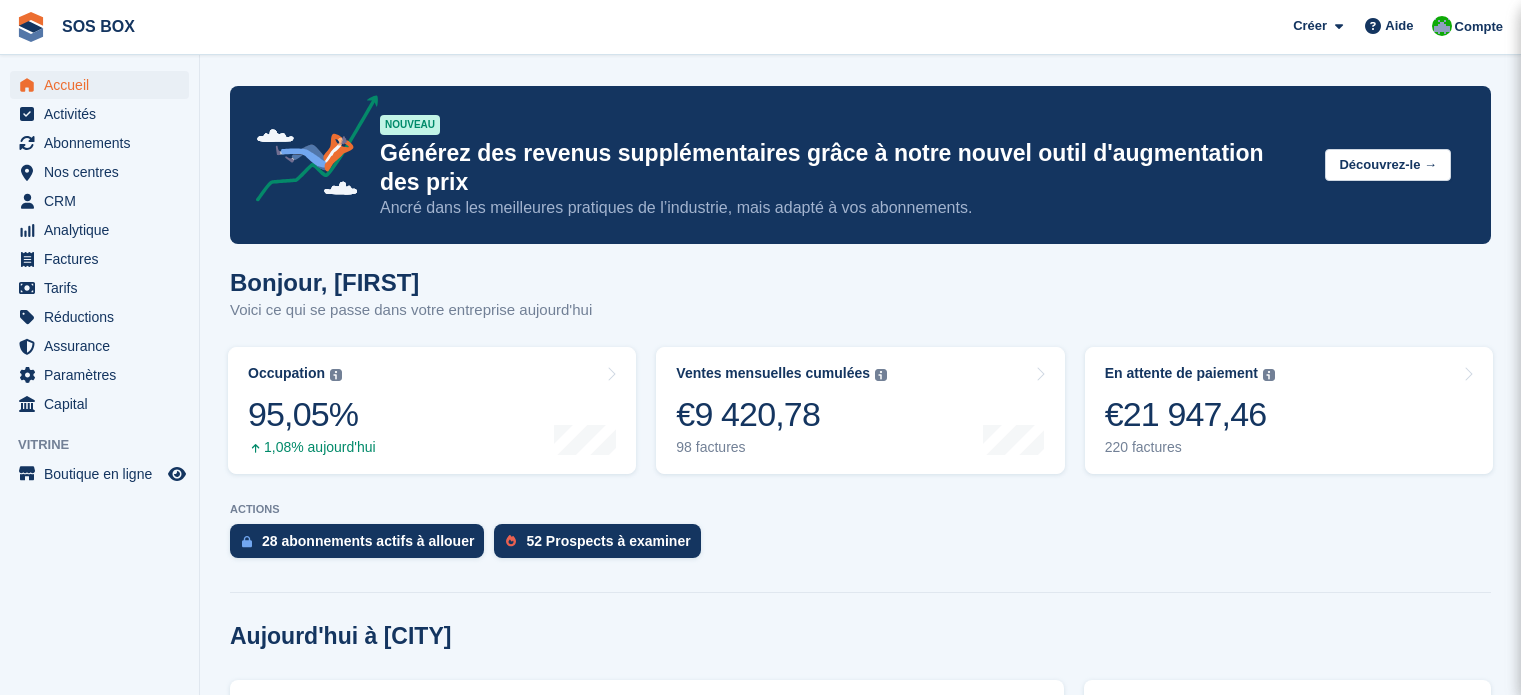 scroll, scrollTop: 0, scrollLeft: 0, axis: both 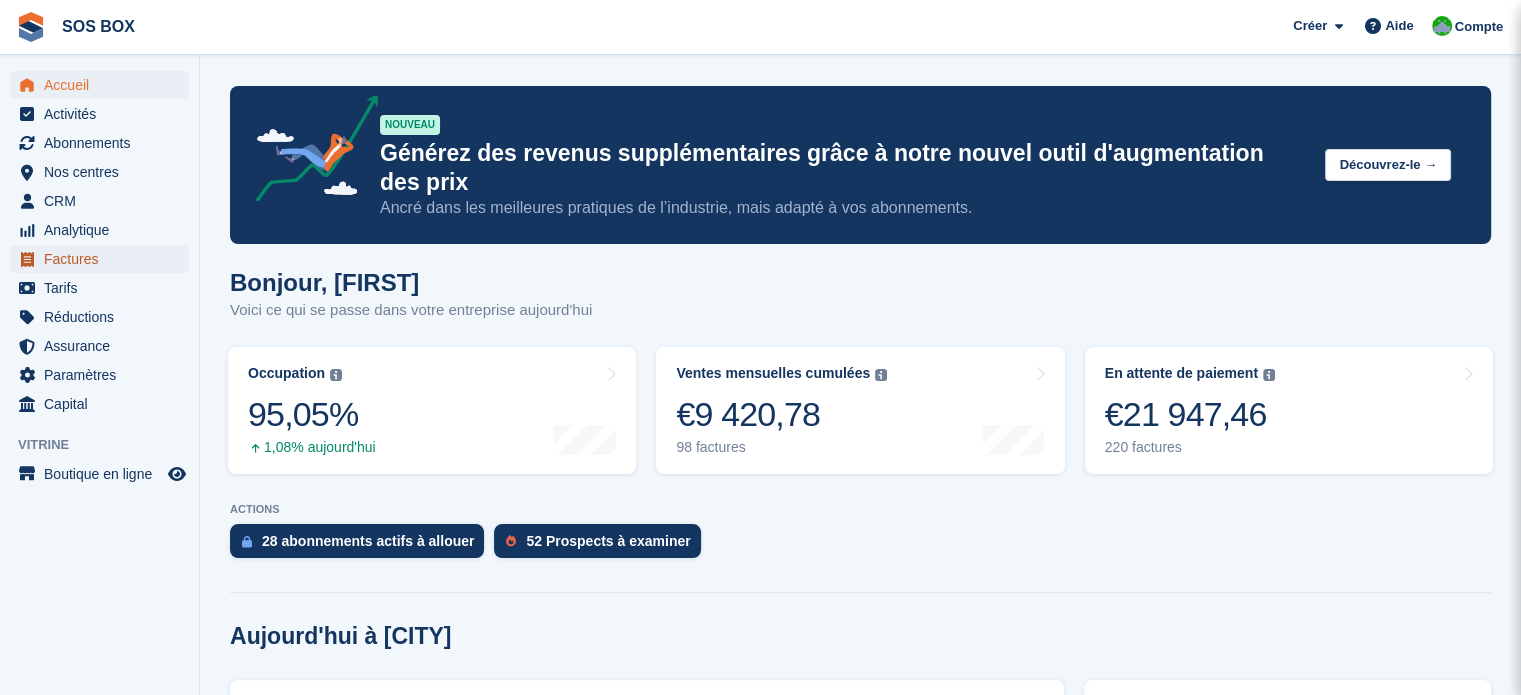 click on "Factures" at bounding box center (104, 259) 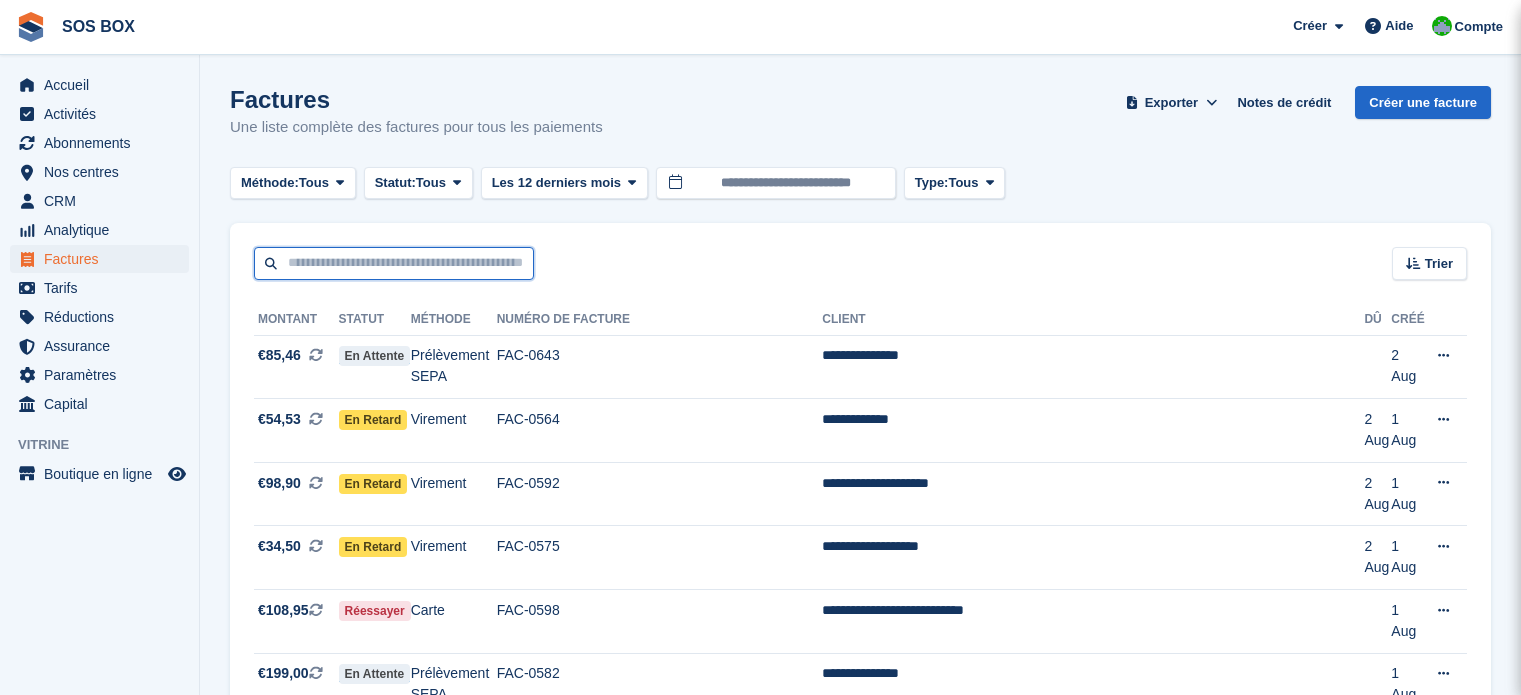scroll, scrollTop: 0, scrollLeft: 0, axis: both 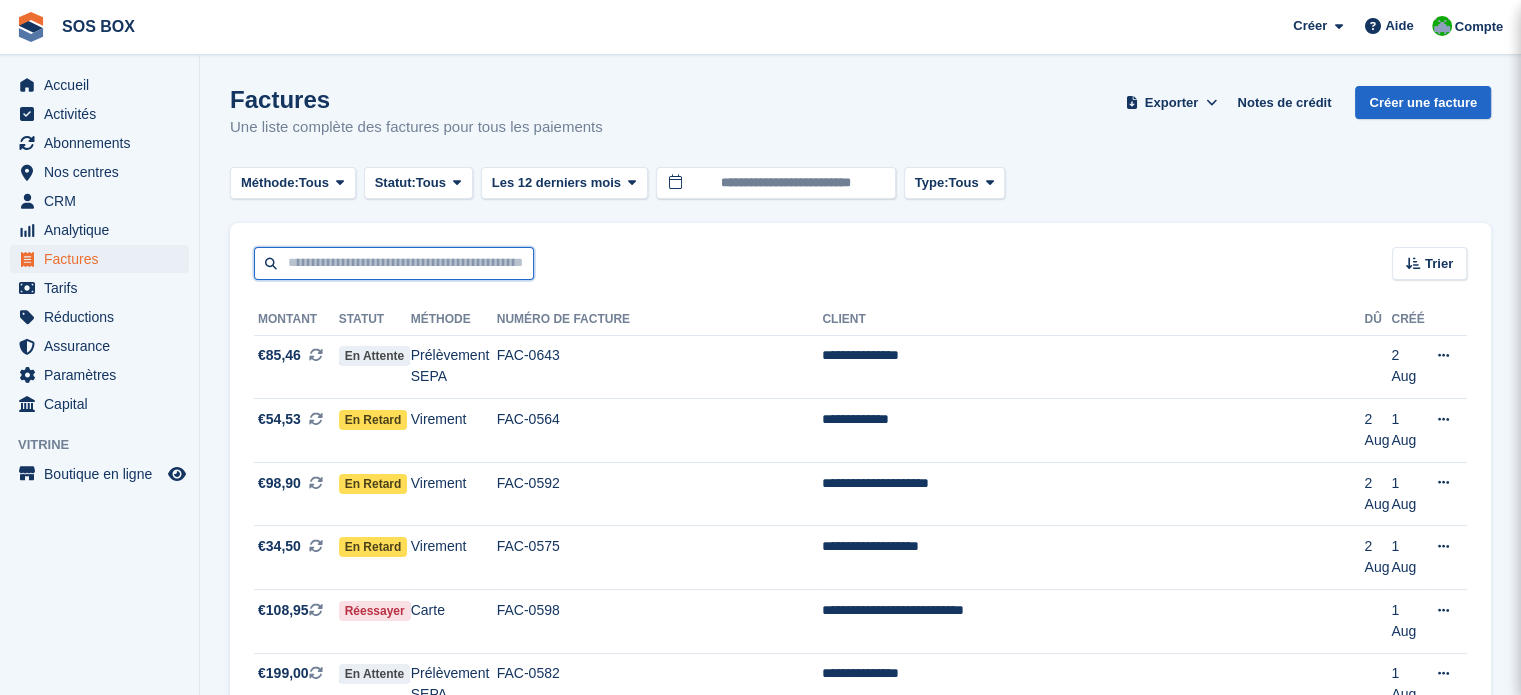 click at bounding box center (394, 263) 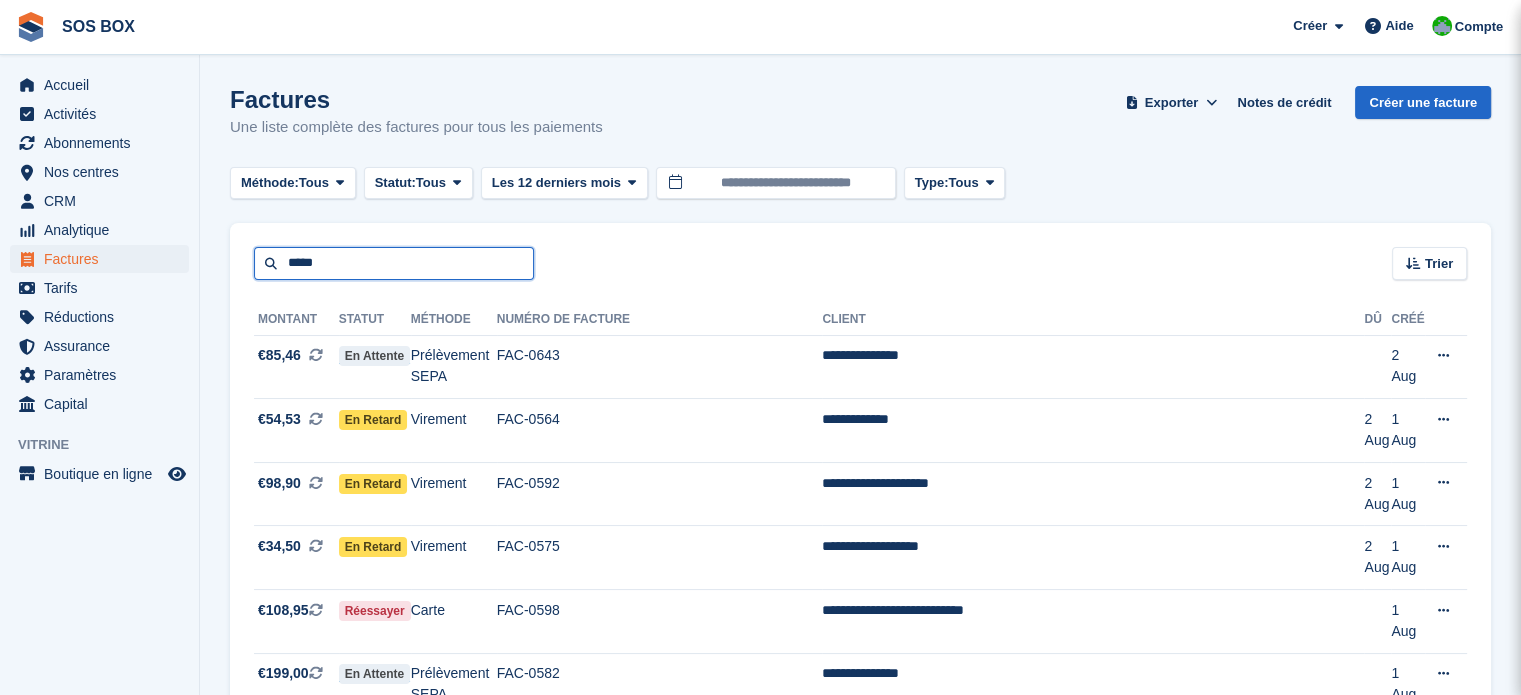 type on "**********" 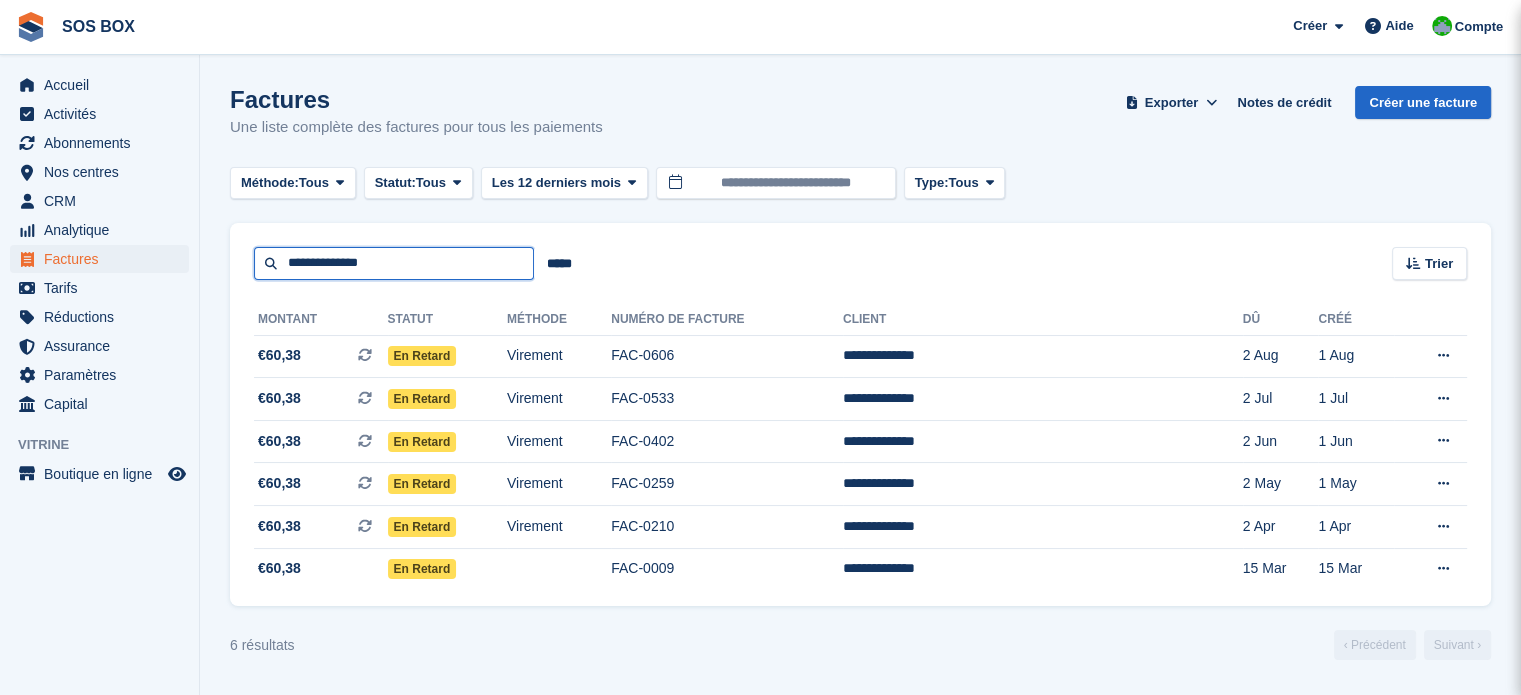 drag, startPoint x: 415, startPoint y: 270, endPoint x: 278, endPoint y: 279, distance: 137.2953 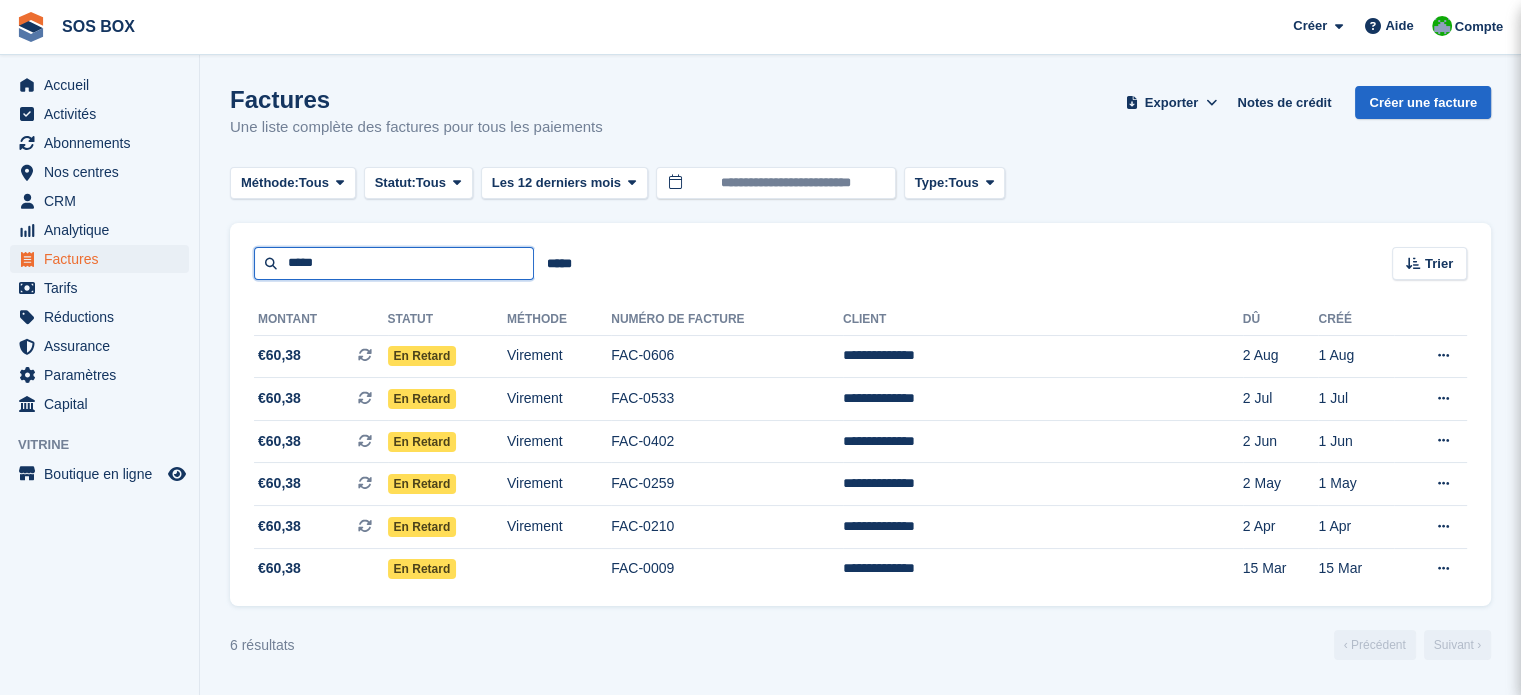 type on "*****" 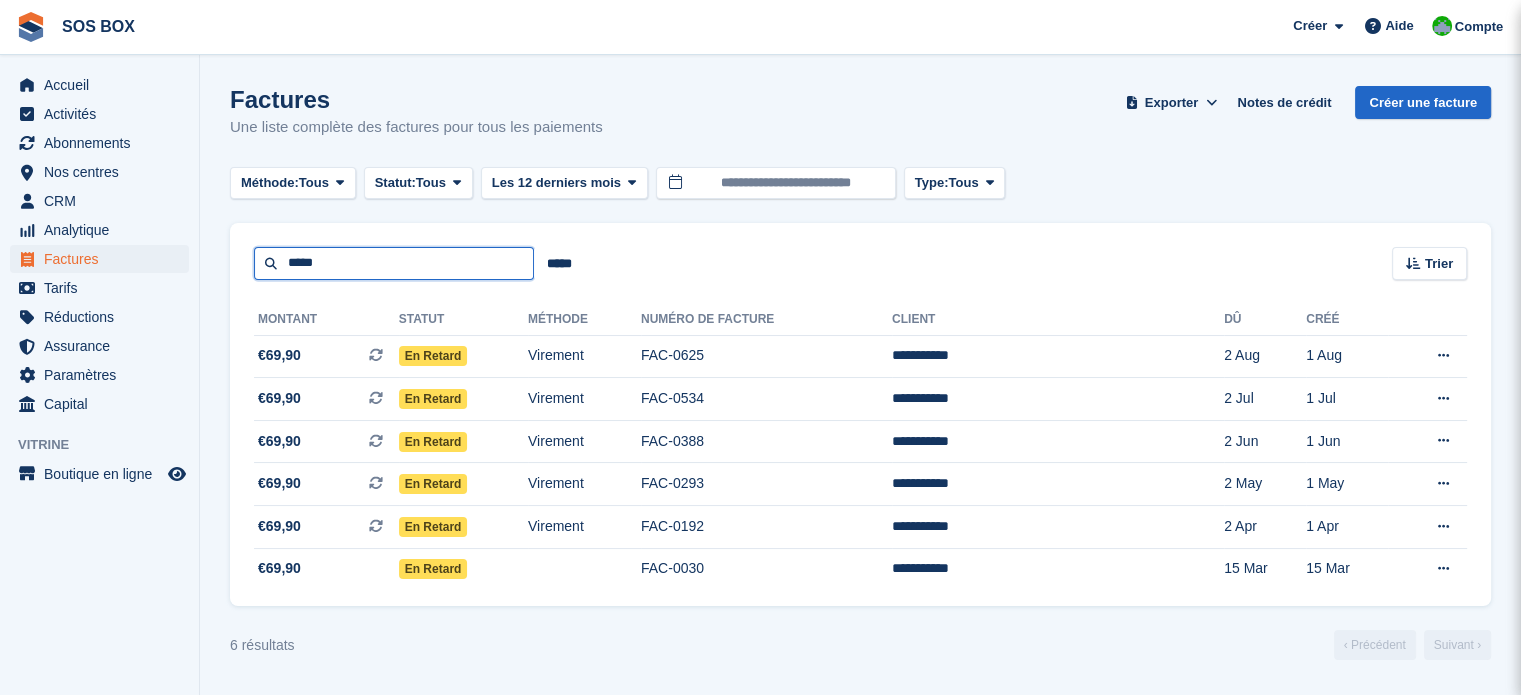 click on "*****" at bounding box center (394, 263) 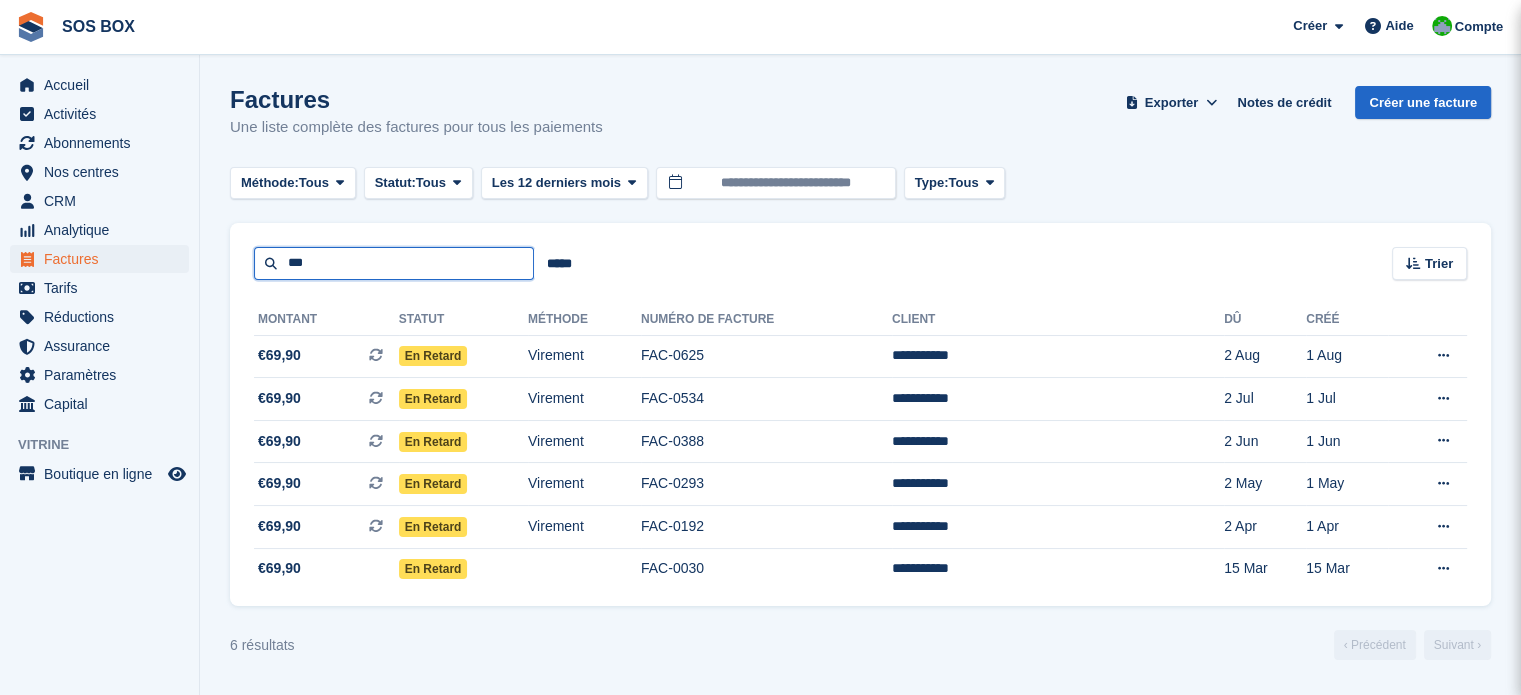 type on "******" 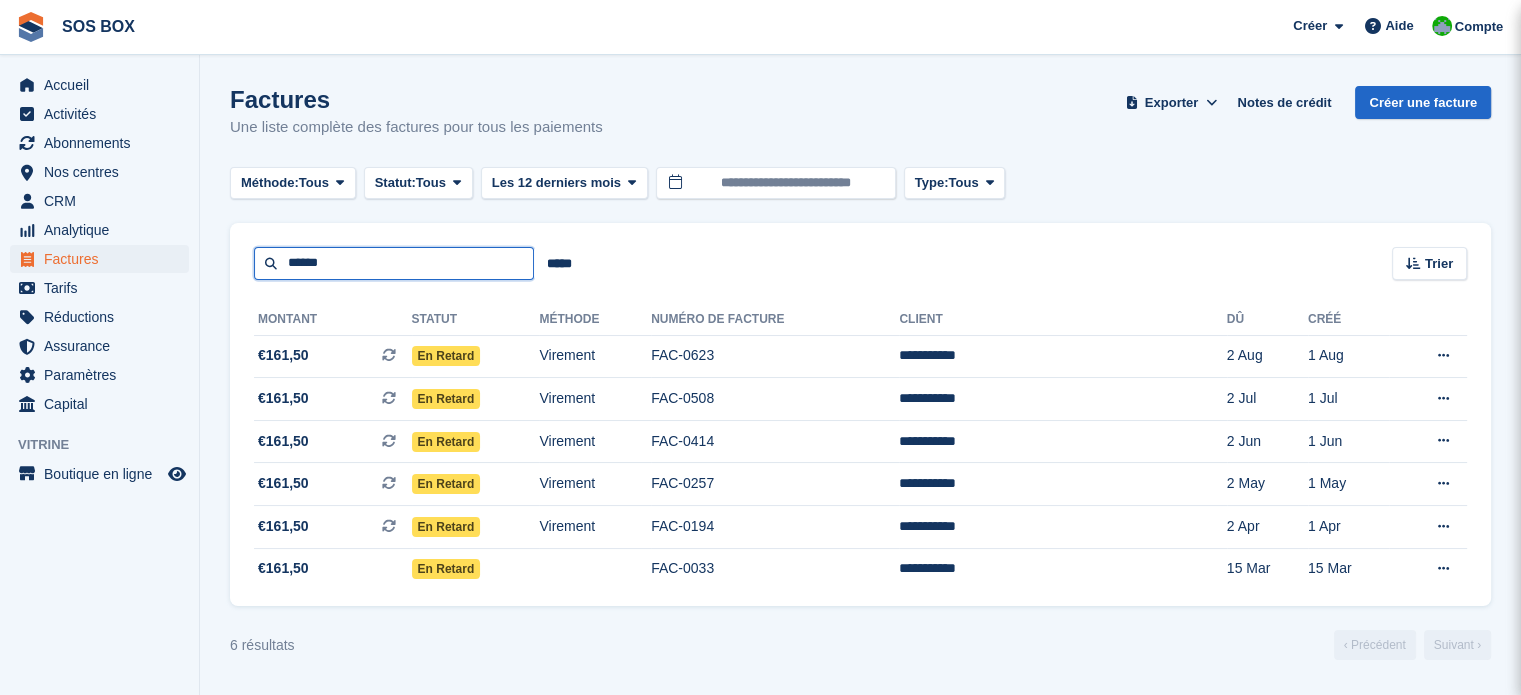drag, startPoint x: 332, startPoint y: 262, endPoint x: 248, endPoint y: 267, distance: 84.14868 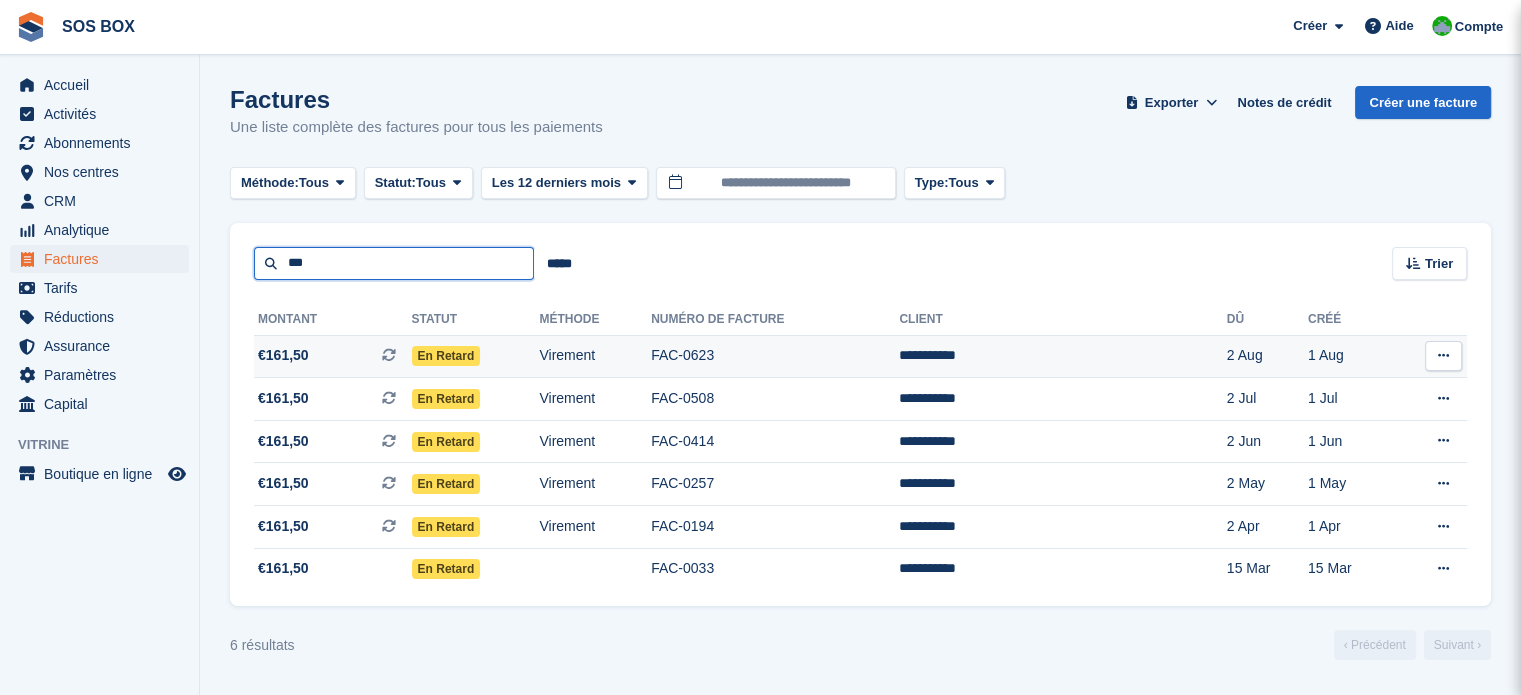 type on "******" 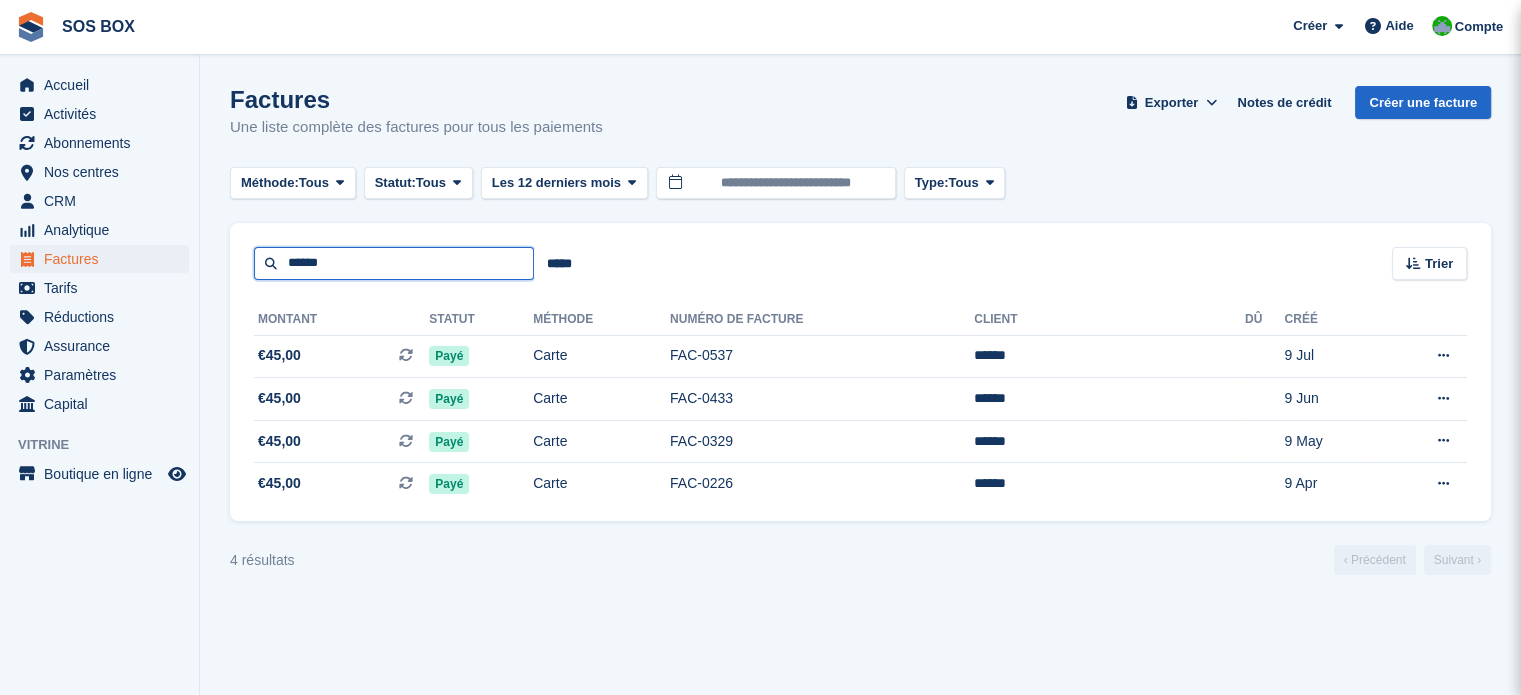 click on "******" at bounding box center [394, 263] 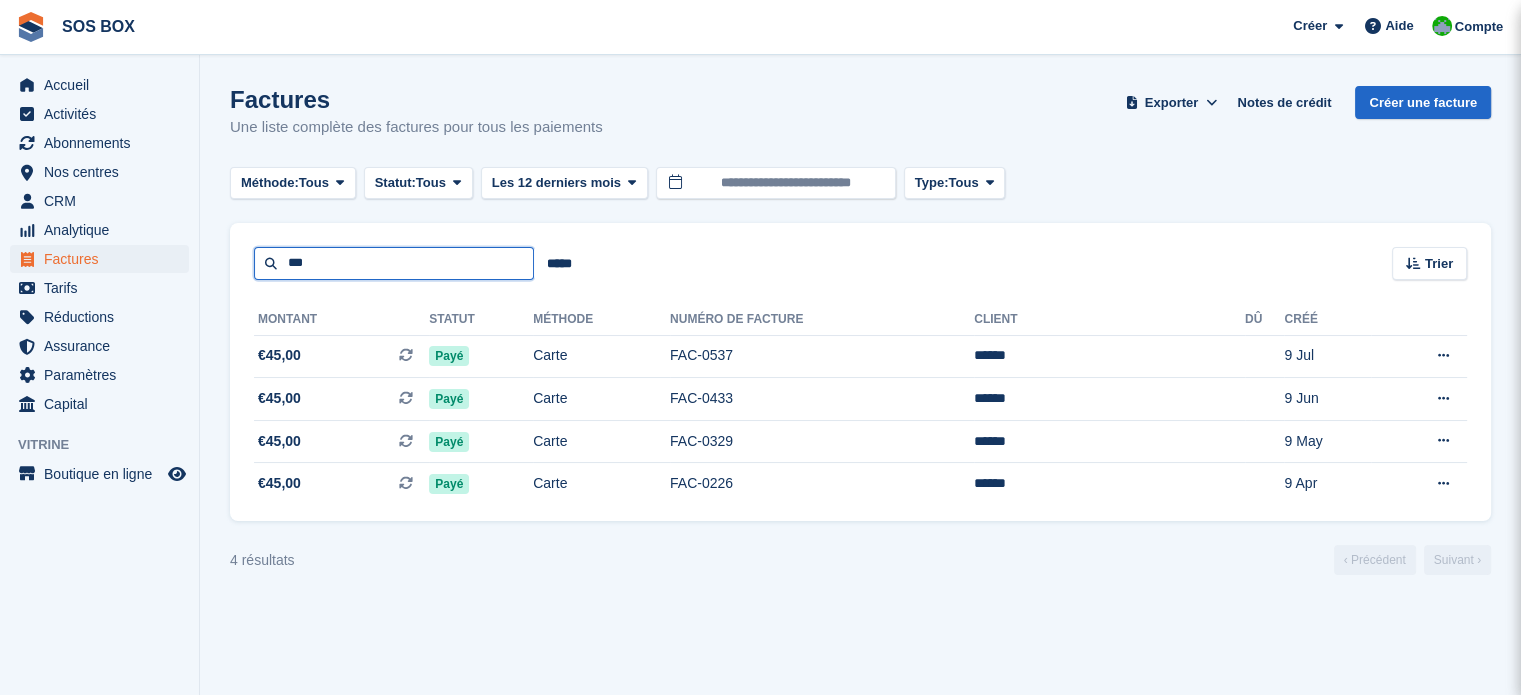 type on "***" 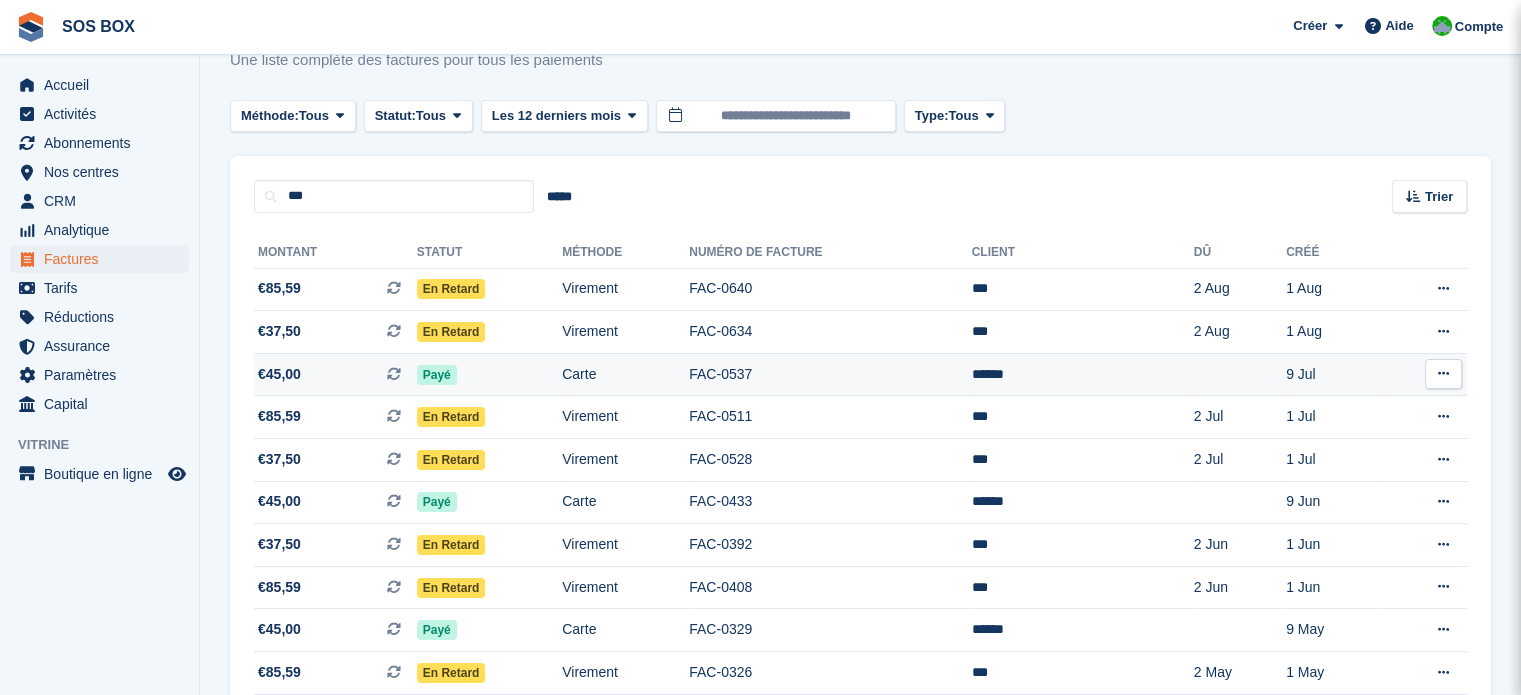 scroll, scrollTop: 100, scrollLeft: 0, axis: vertical 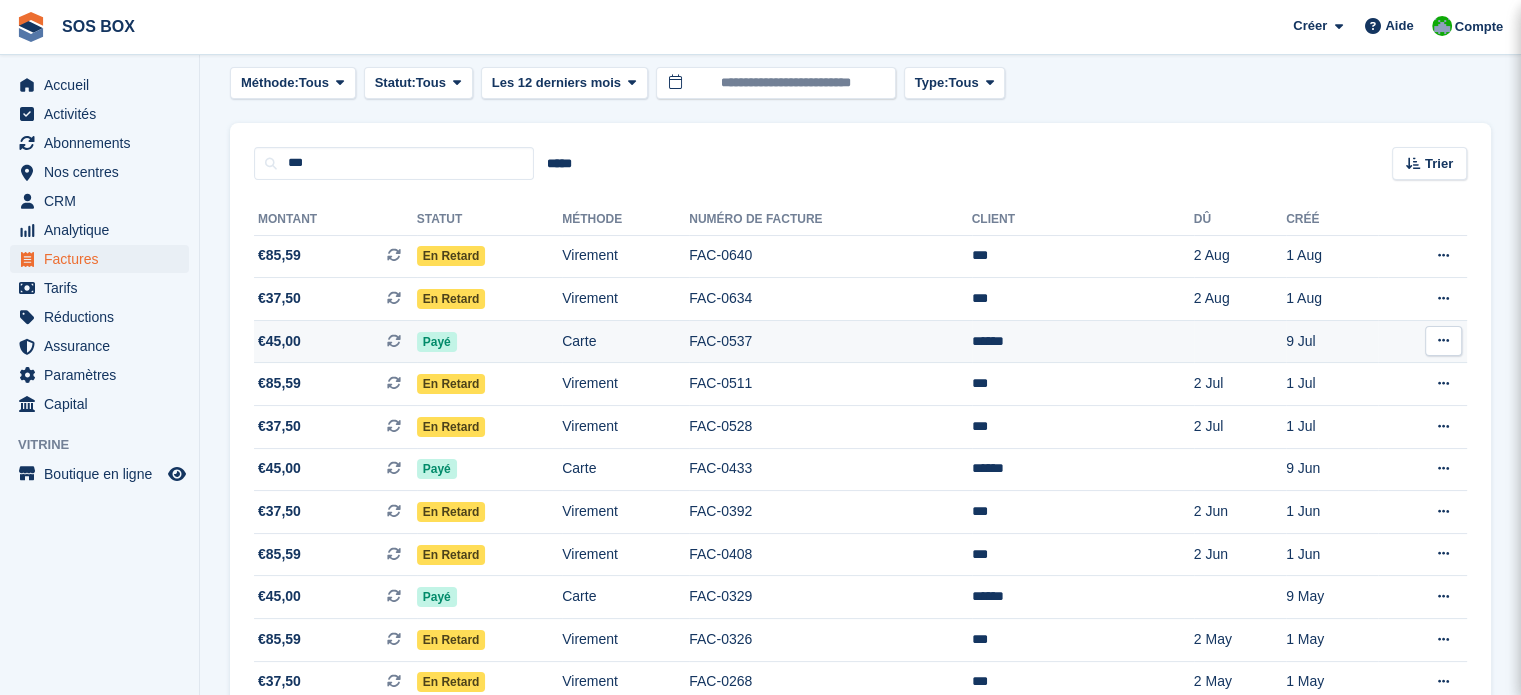 click on "FAC-0537" at bounding box center (830, 341) 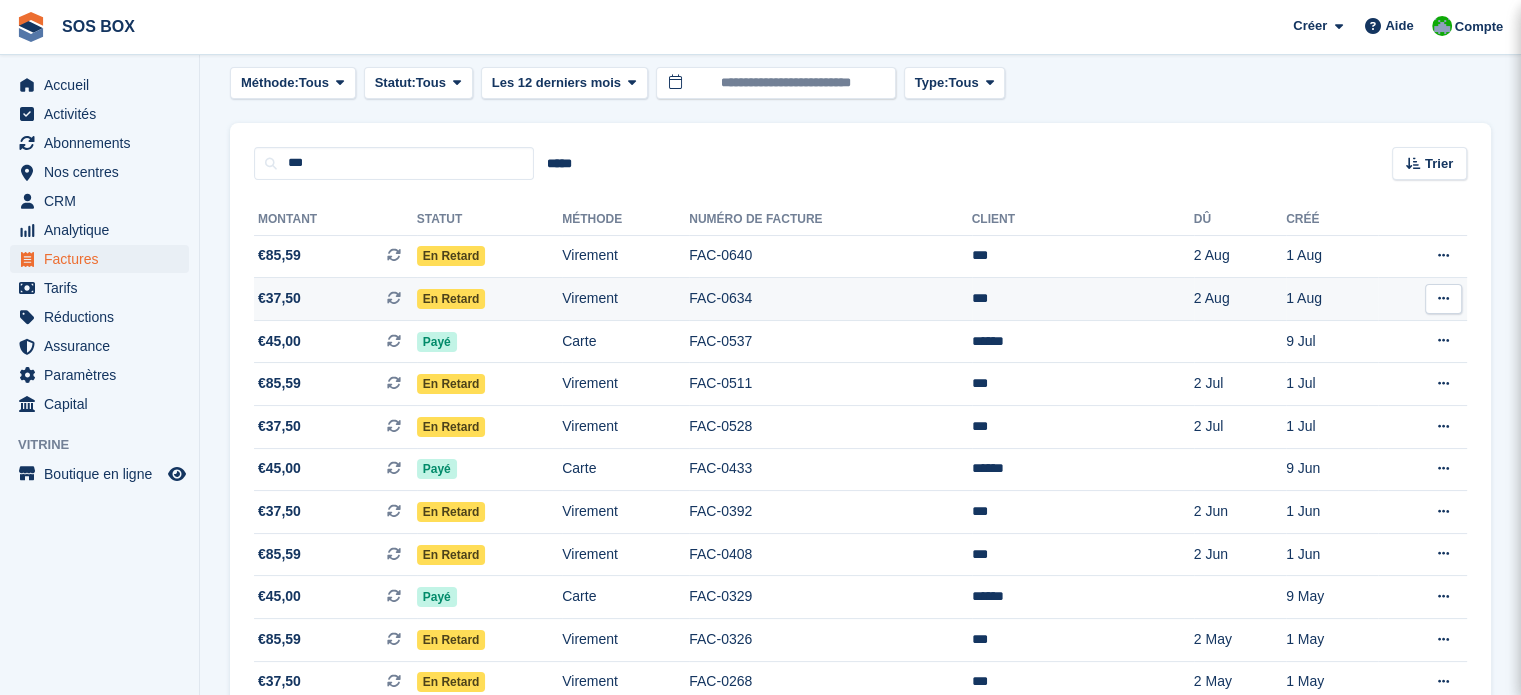 click on "***" at bounding box center [1083, 299] 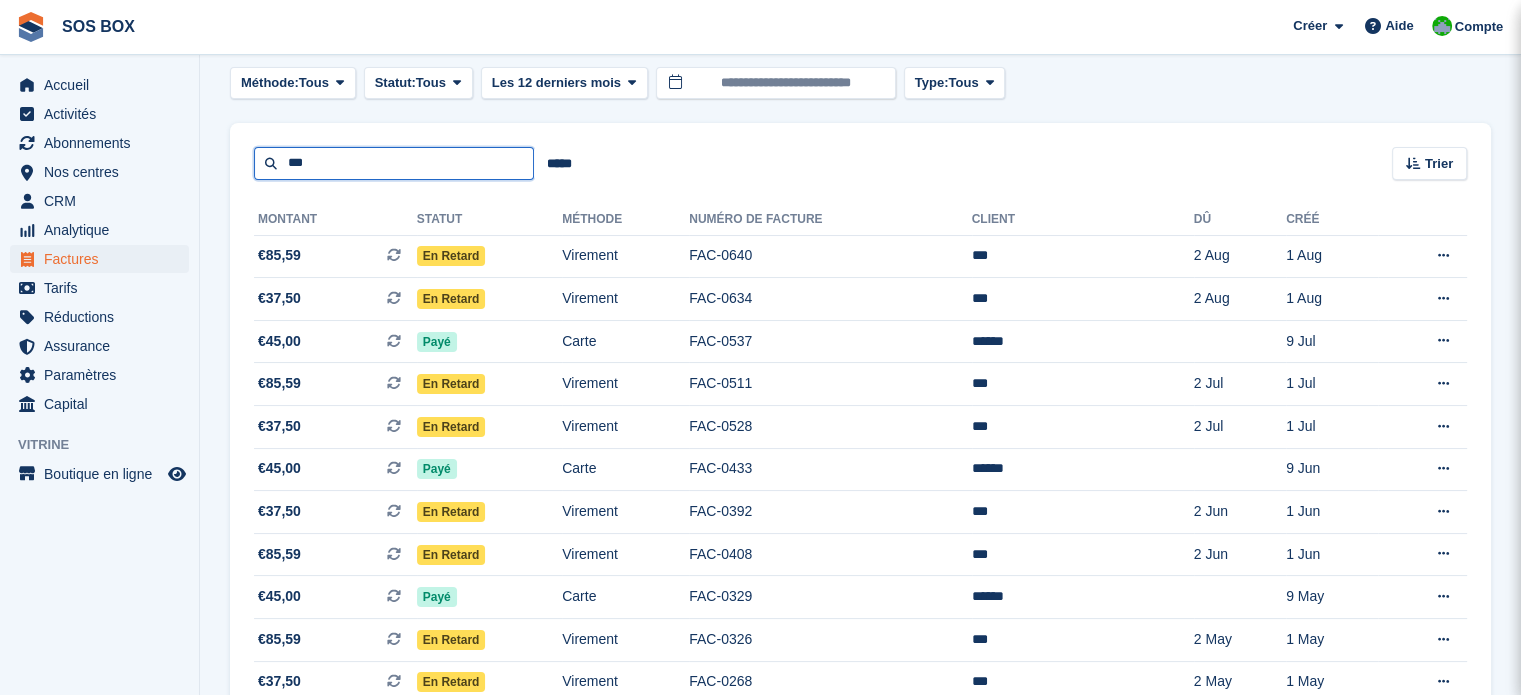 drag, startPoint x: 441, startPoint y: 167, endPoint x: 249, endPoint y: 185, distance: 192.8419 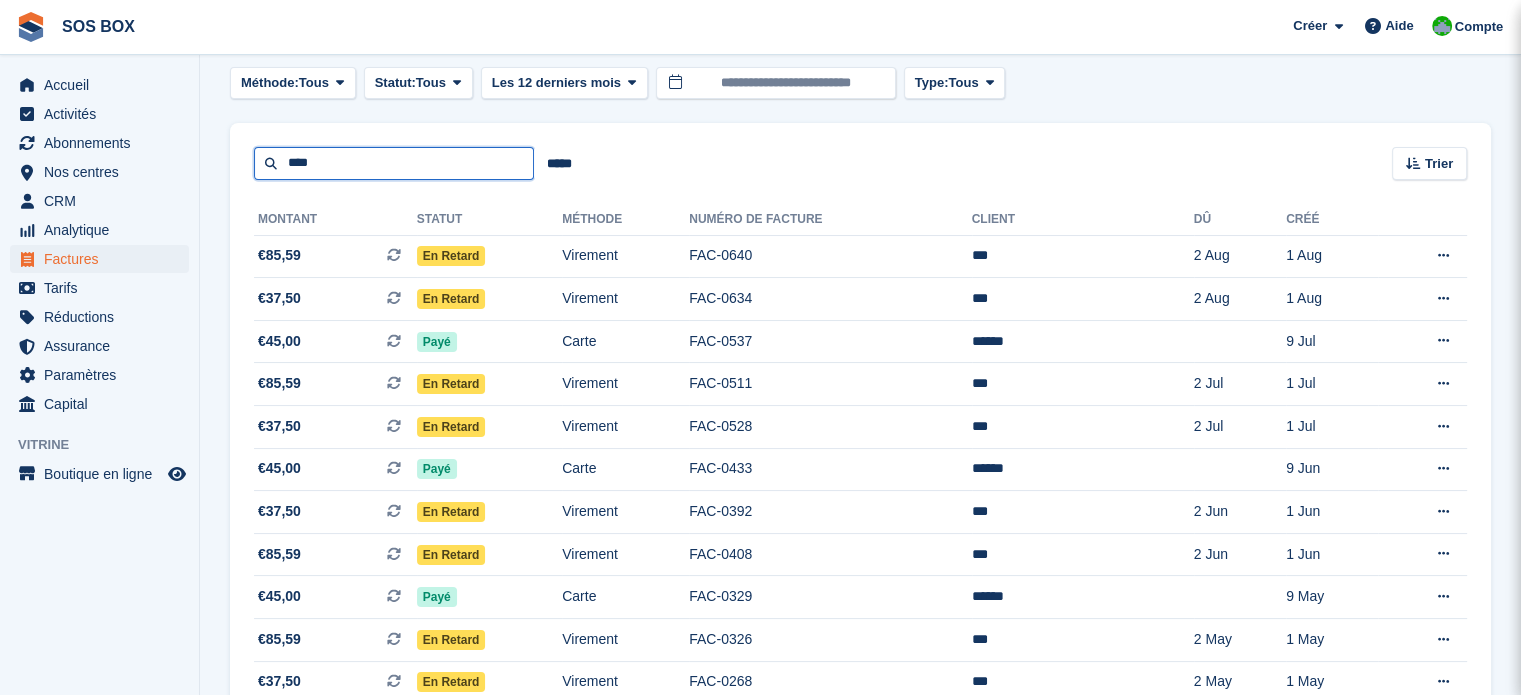 type on "****" 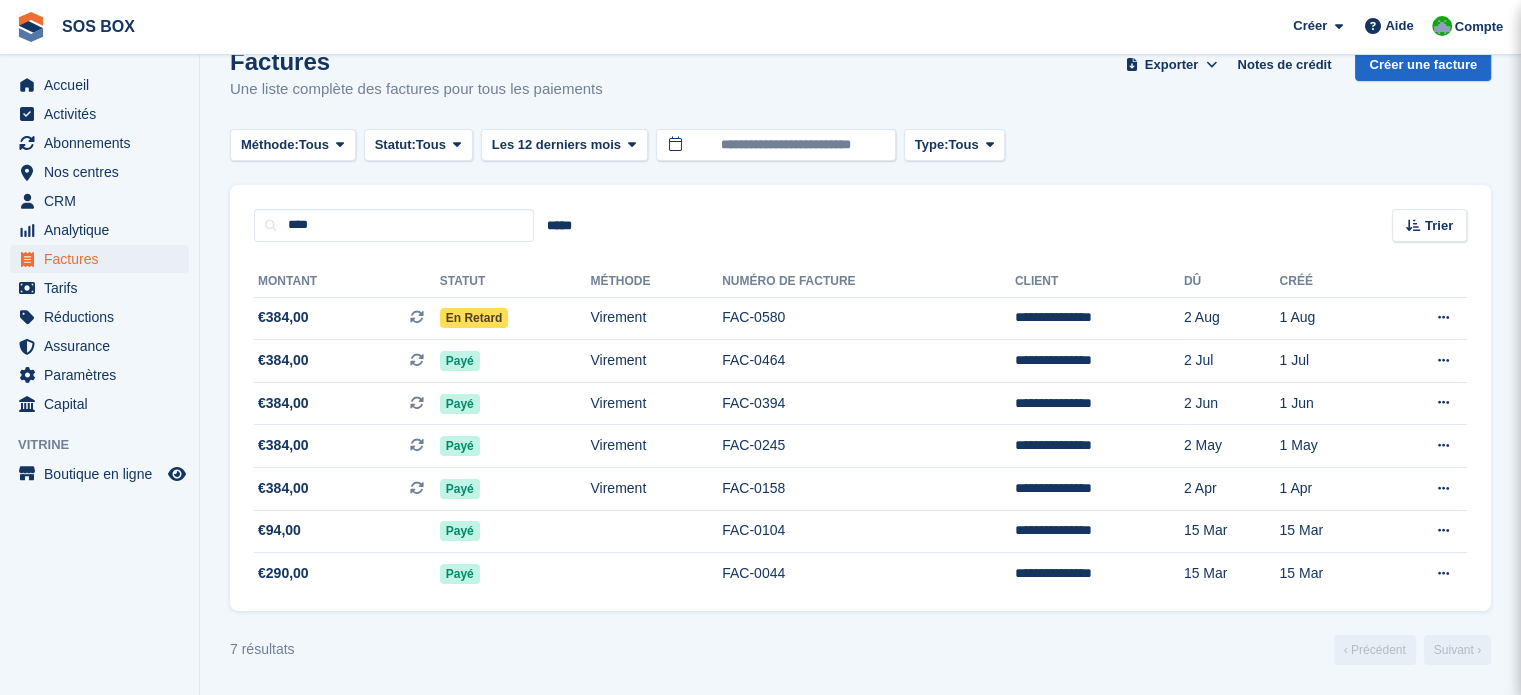 scroll, scrollTop: 39, scrollLeft: 0, axis: vertical 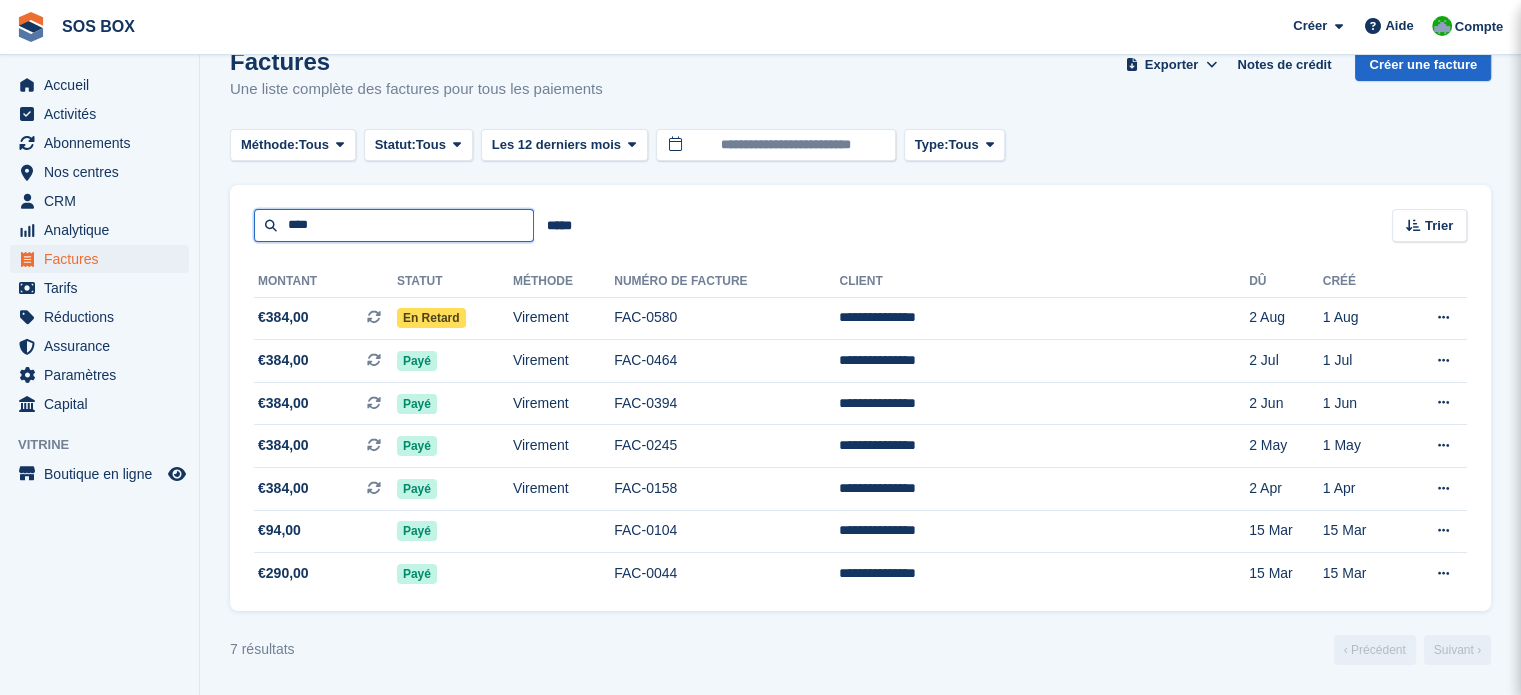 drag, startPoint x: 406, startPoint y: 226, endPoint x: 231, endPoint y: 223, distance: 175.02571 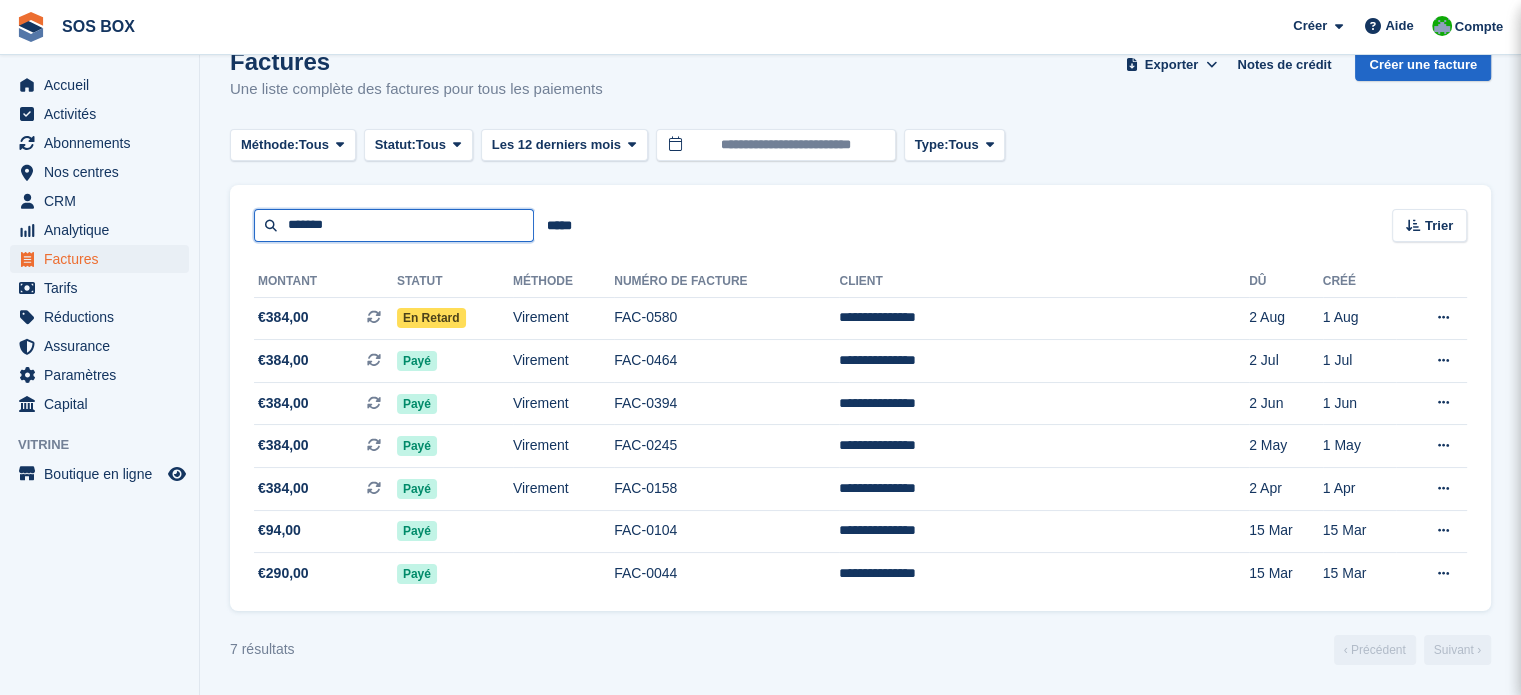 type on "*******" 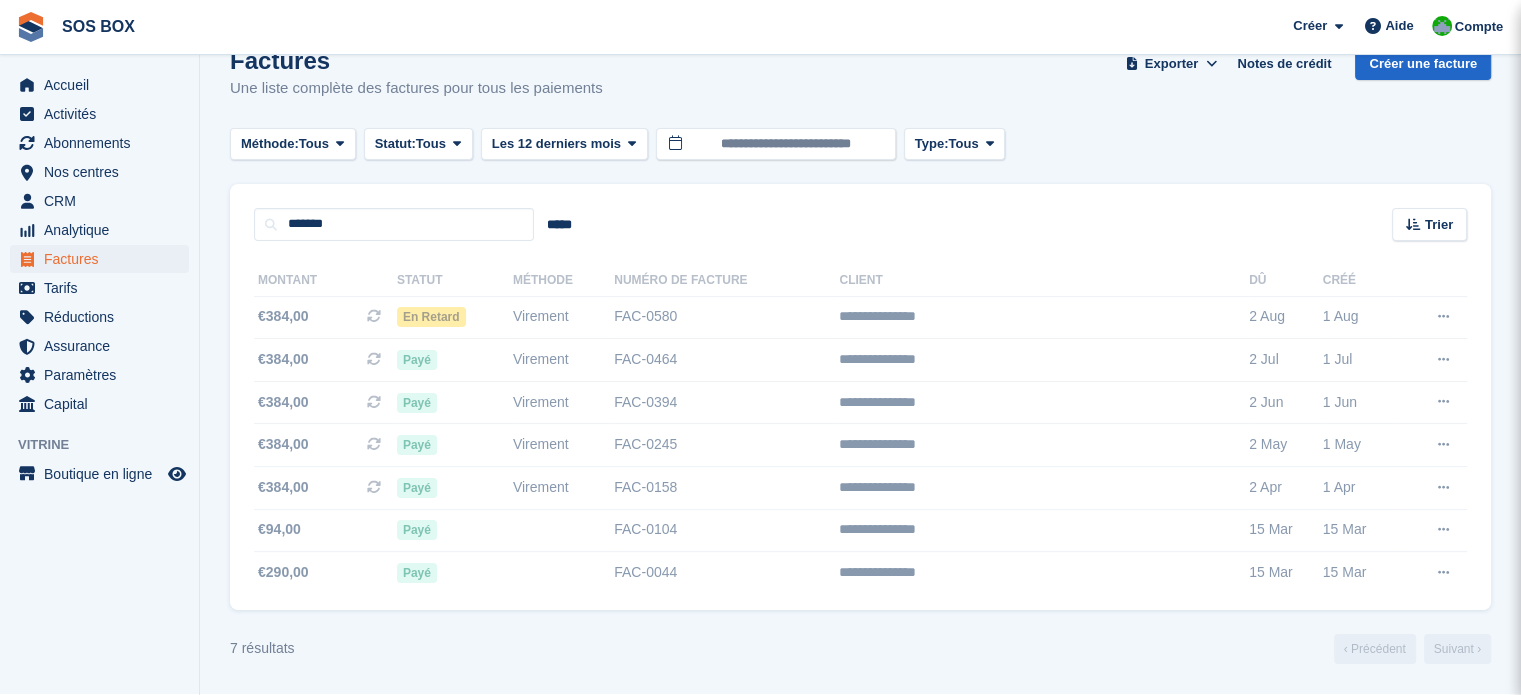 click at bounding box center (990, 494) 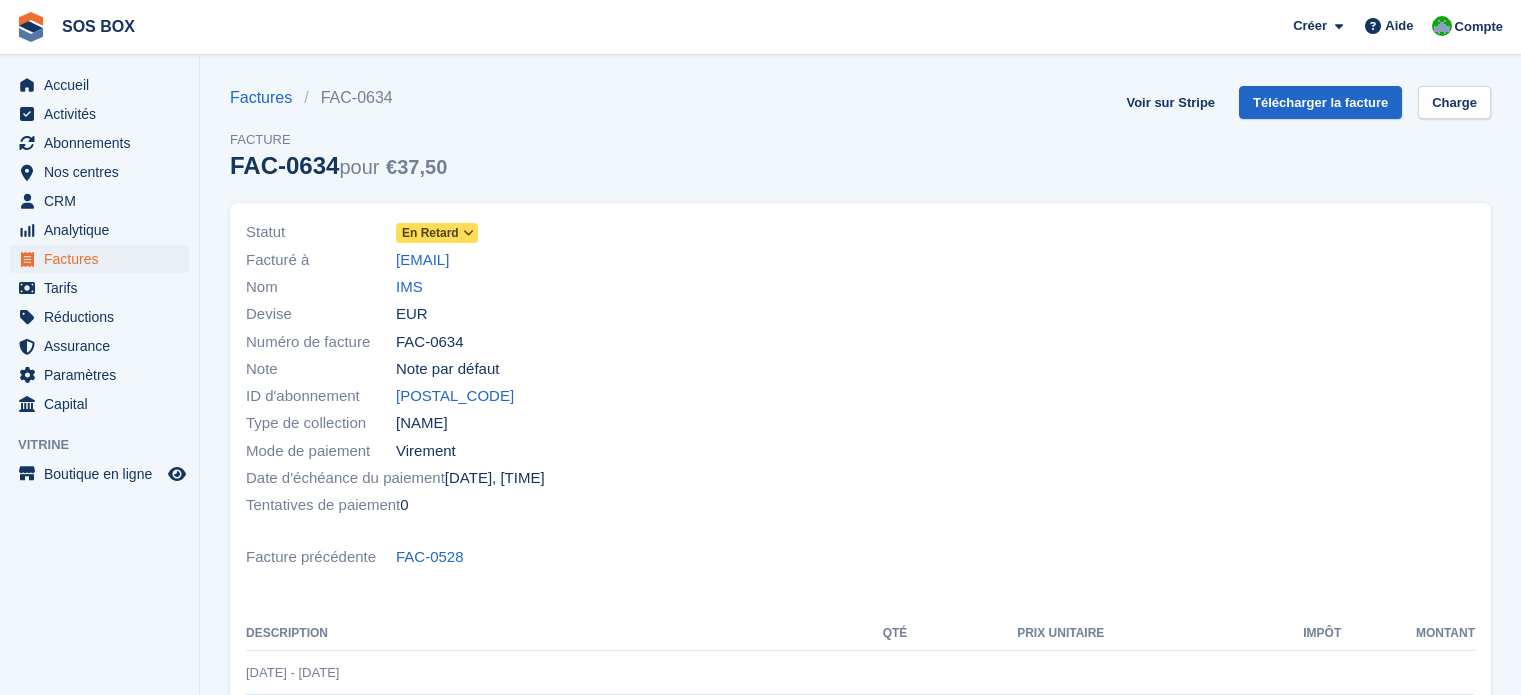 scroll, scrollTop: 0, scrollLeft: 0, axis: both 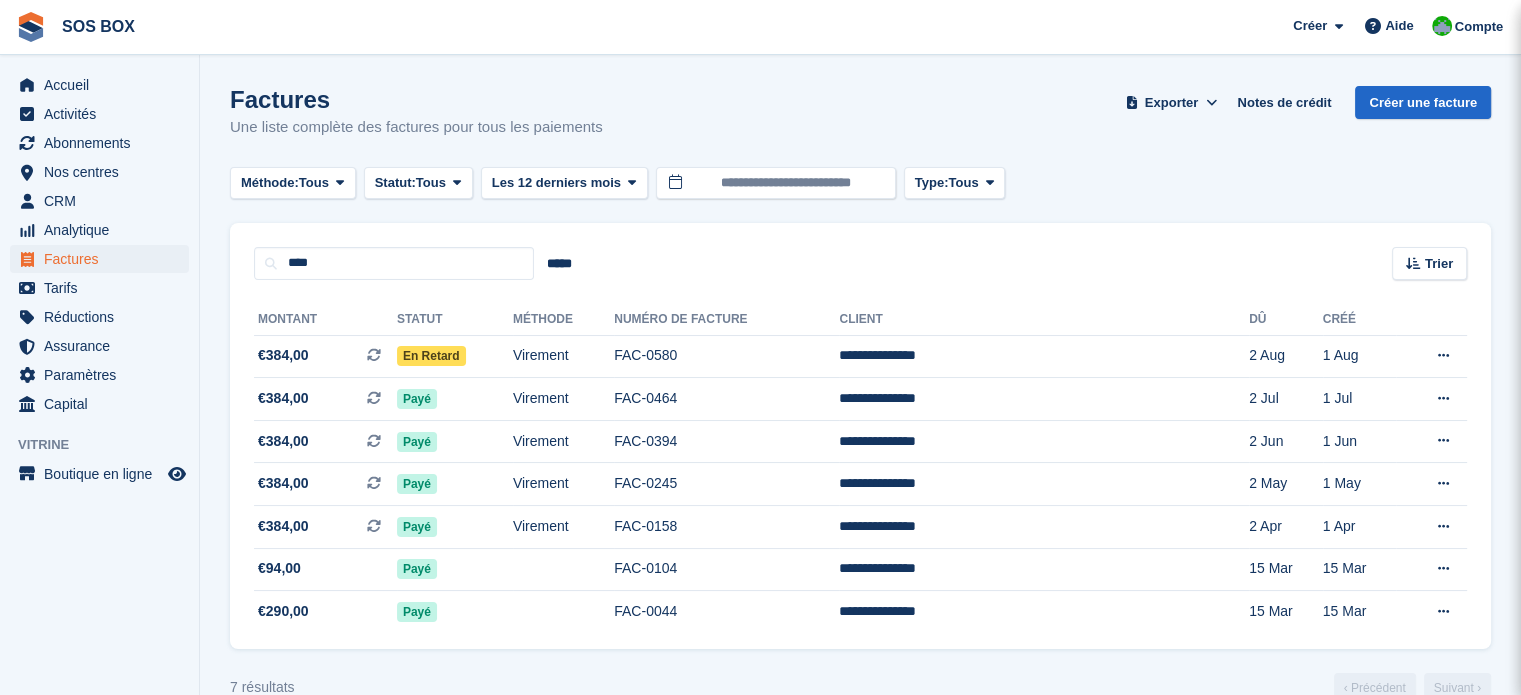 drag, startPoint x: 1091, startPoint y: 128, endPoint x: 1145, endPoint y: 3, distance: 136.16534 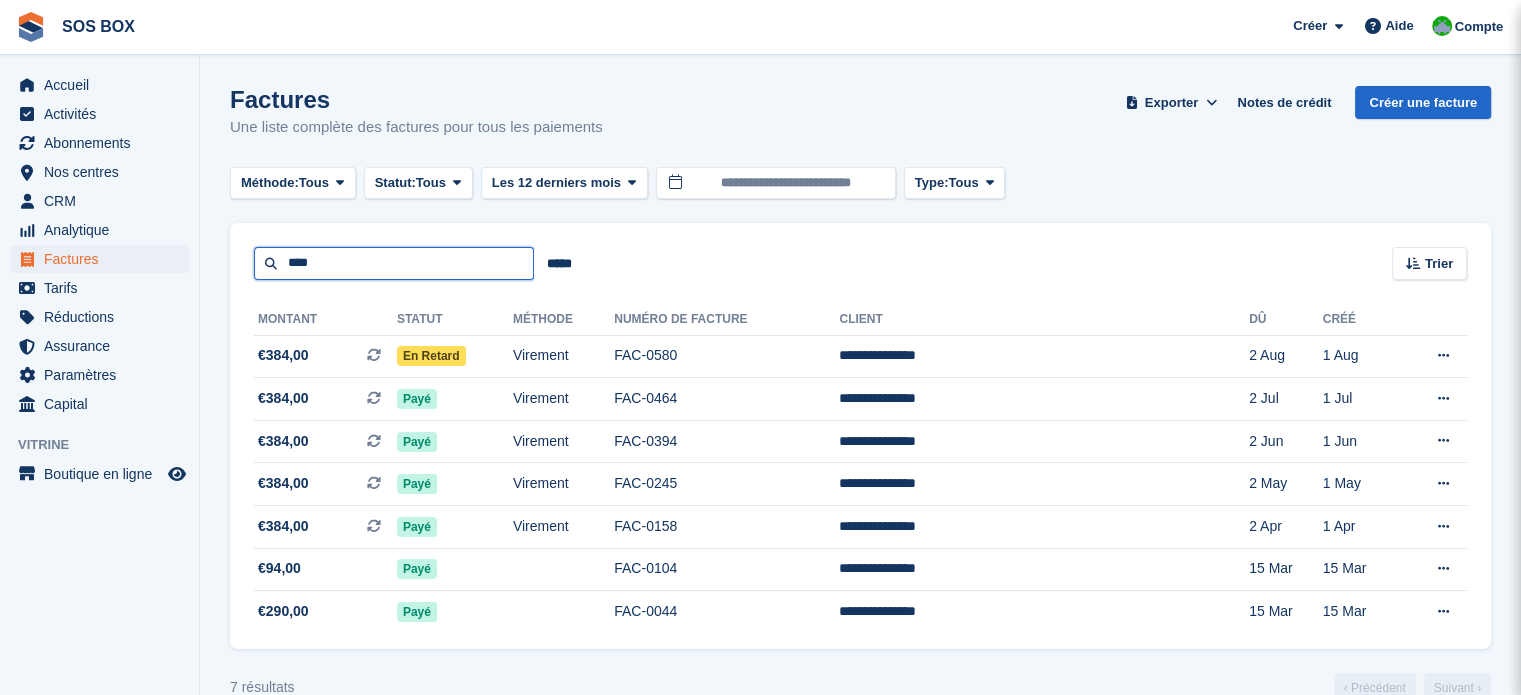 click on "****" at bounding box center (394, 263) 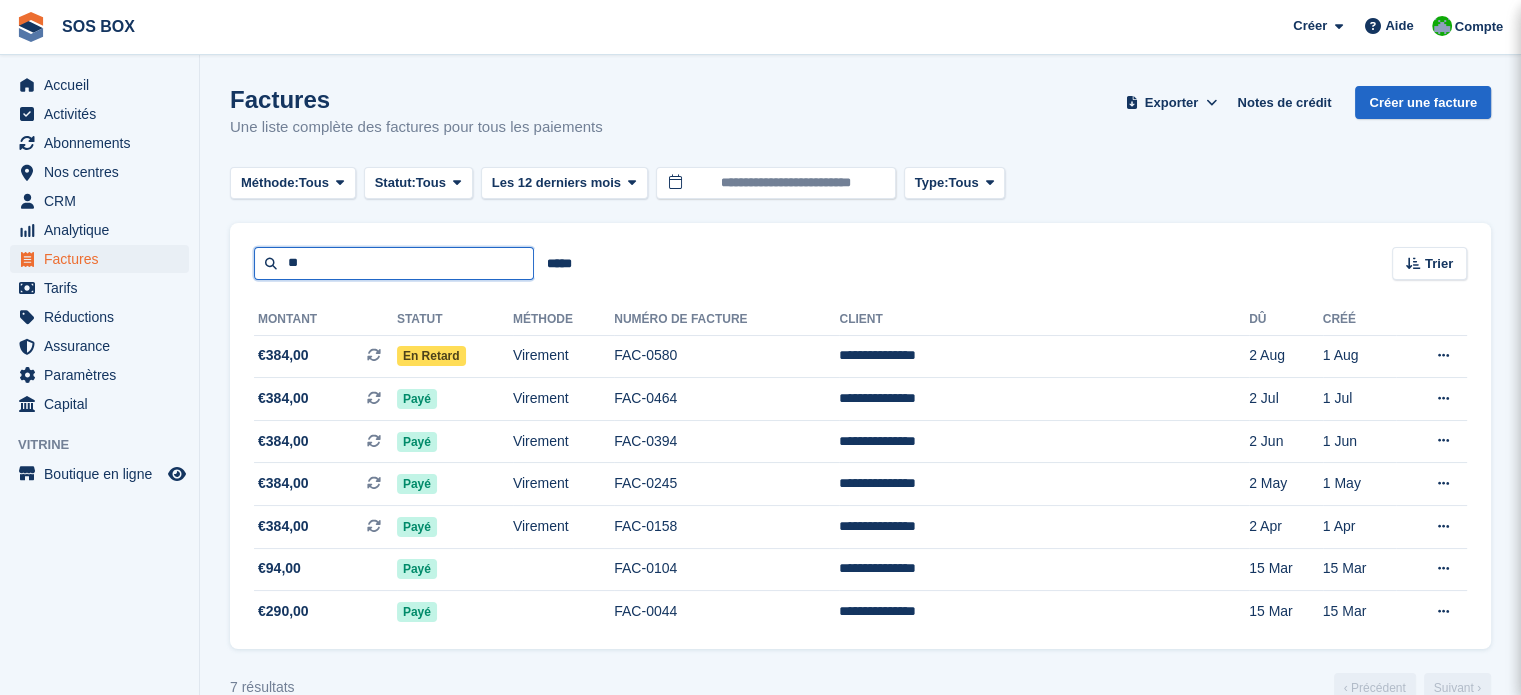 type on "*" 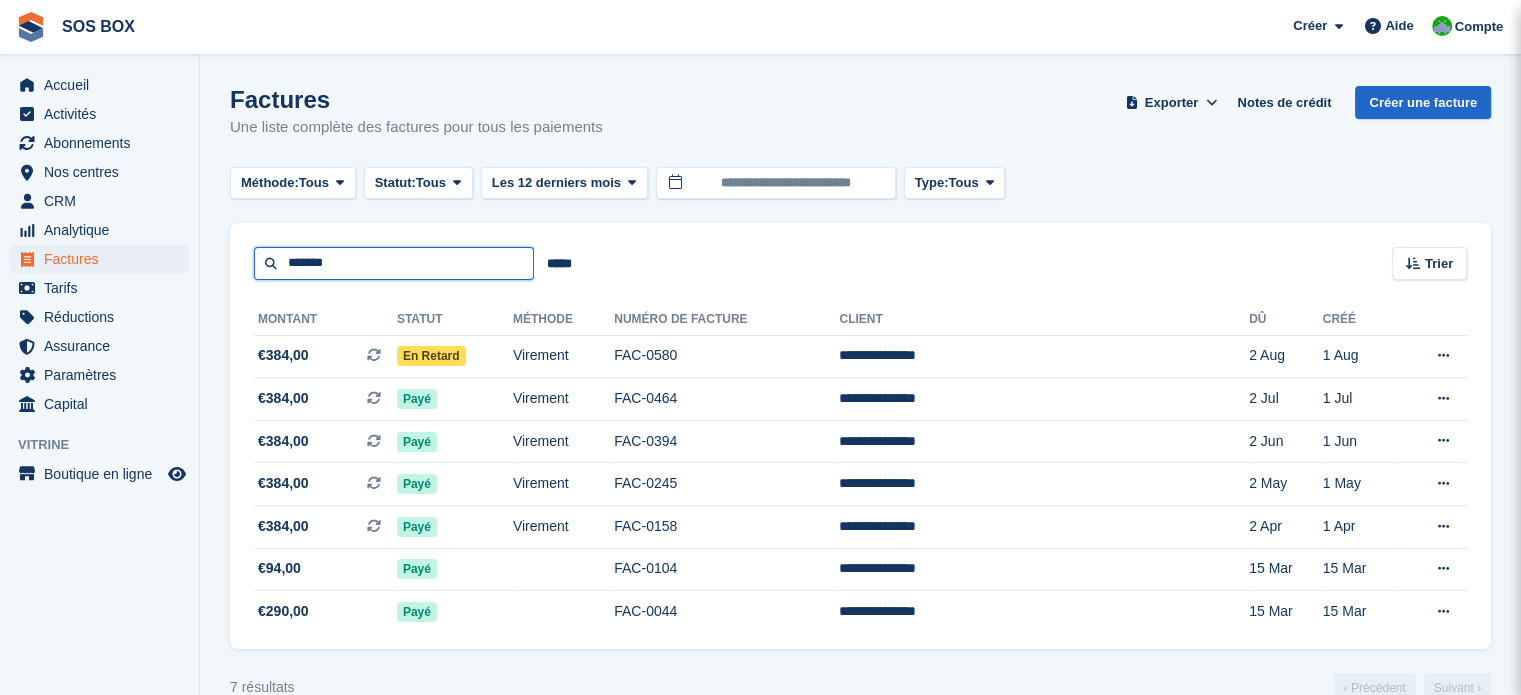 type on "*******" 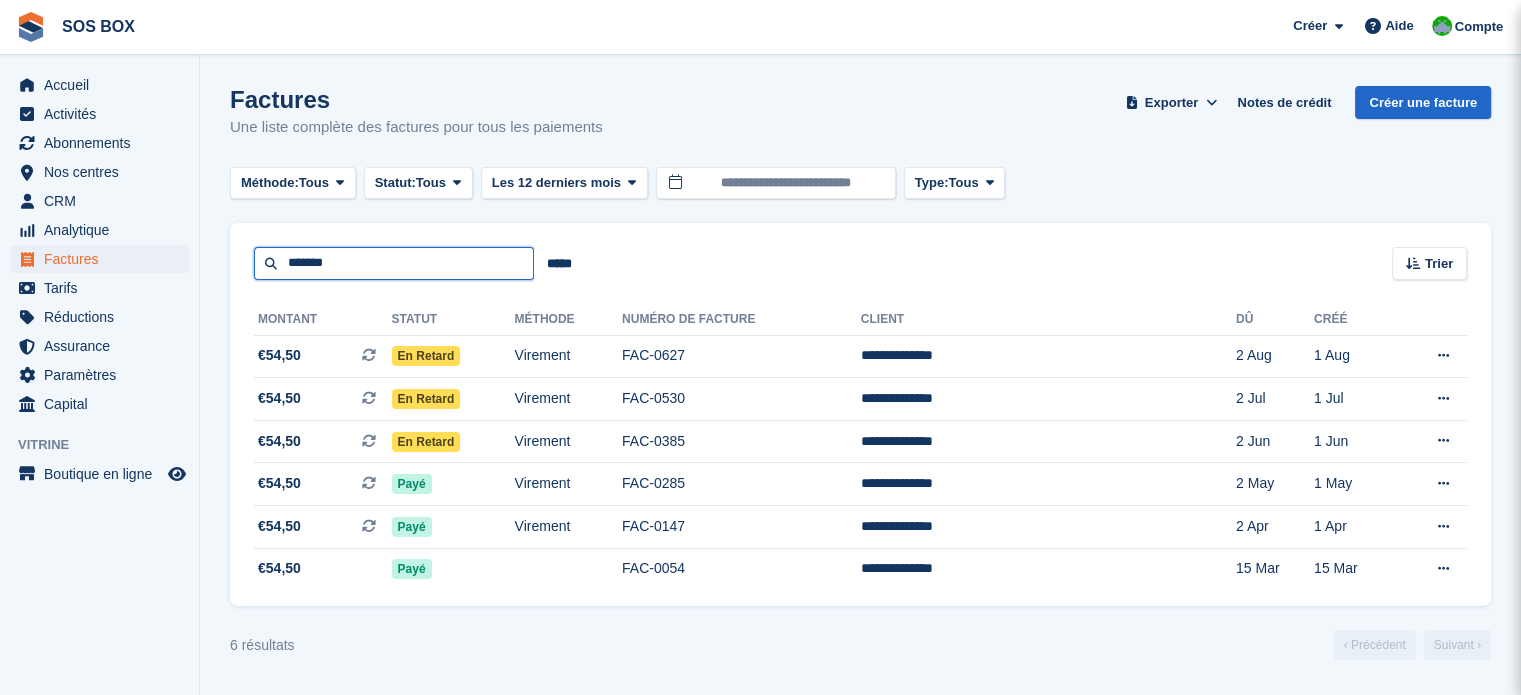 drag, startPoint x: 396, startPoint y: 261, endPoint x: 274, endPoint y: 265, distance: 122.06556 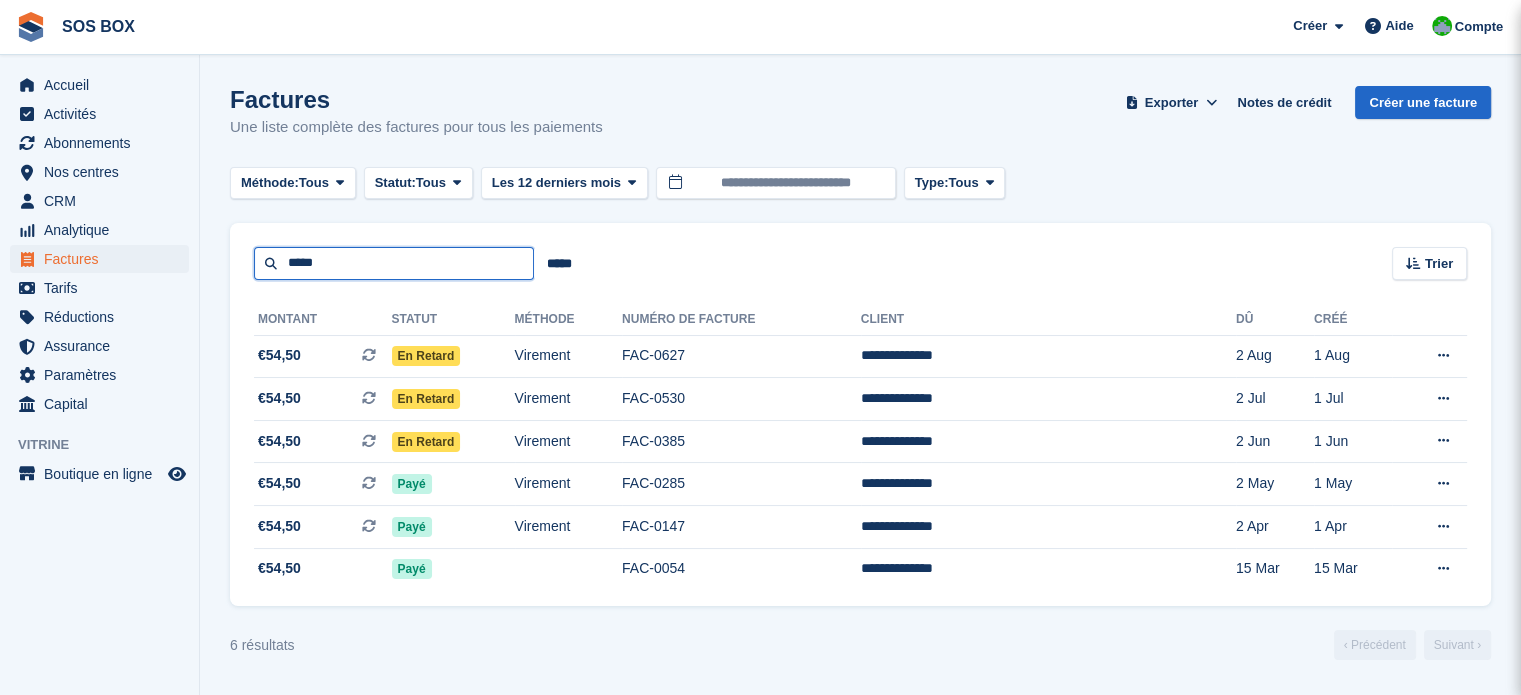 type on "*****" 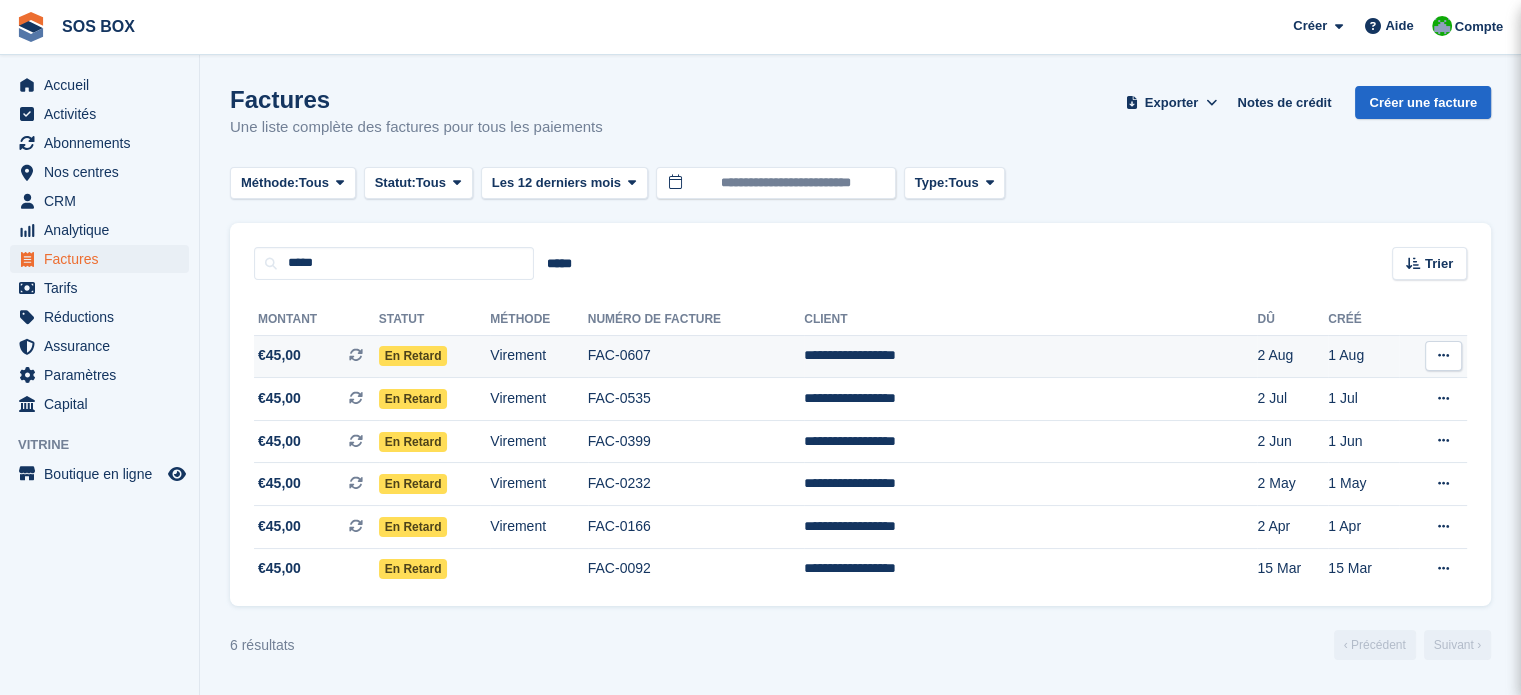 click on "**********" at bounding box center (1030, 356) 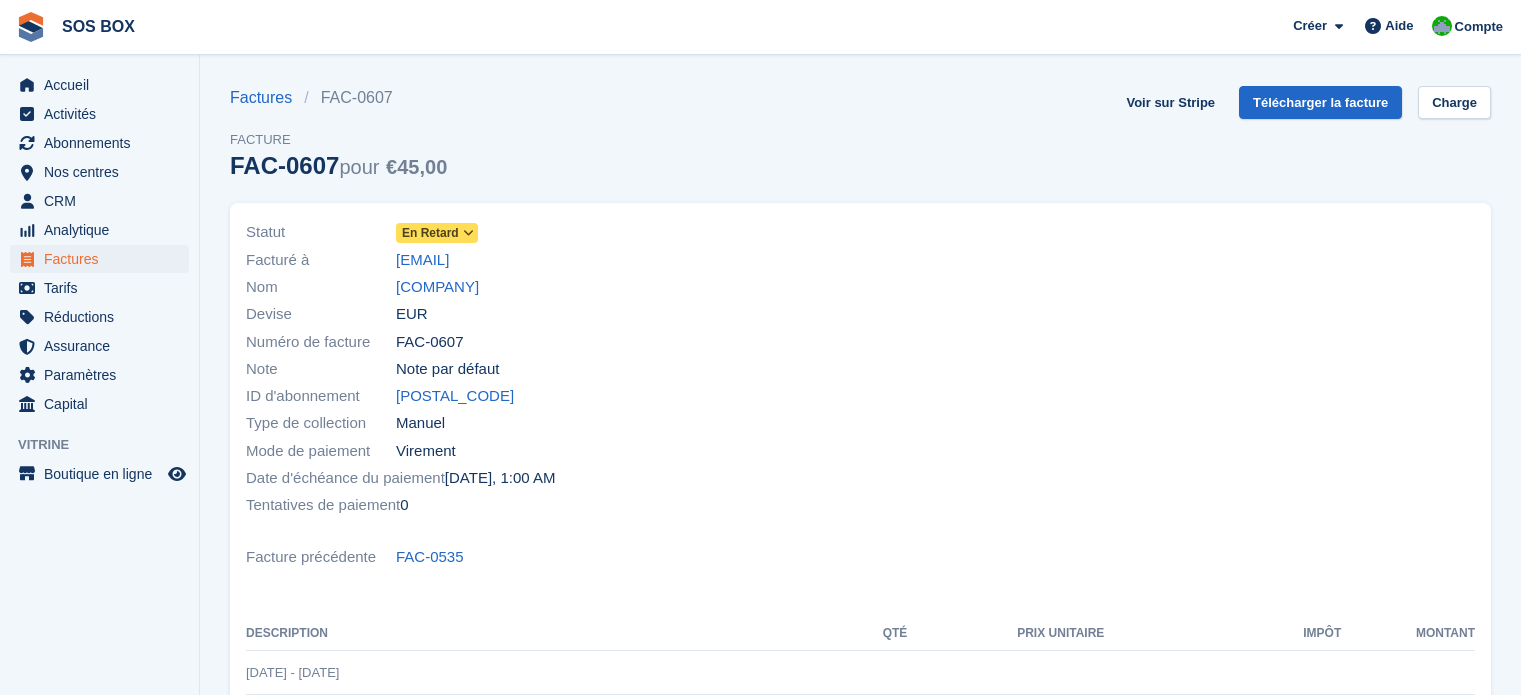 scroll, scrollTop: 0, scrollLeft: 0, axis: both 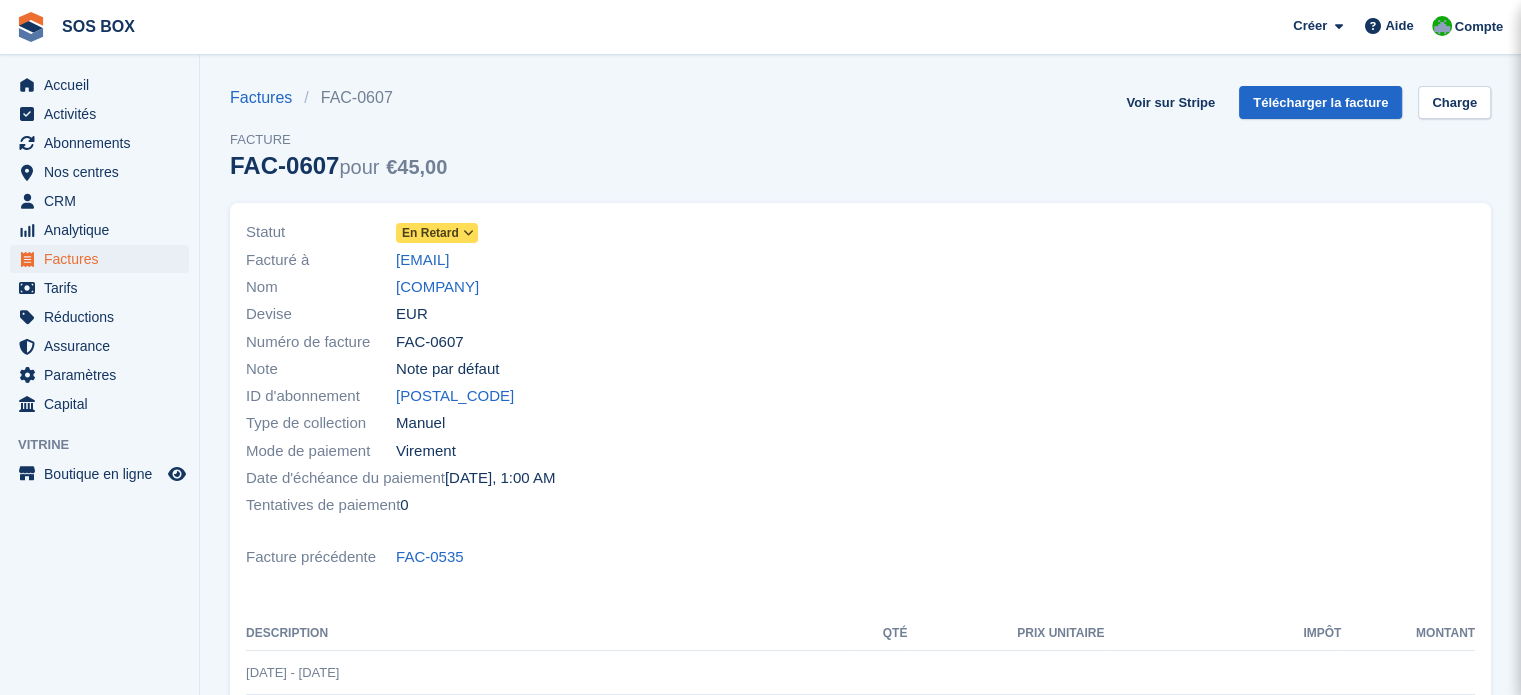 drag, startPoint x: 0, startPoint y: 0, endPoint x: 605, endPoint y: 227, distance: 646.1842 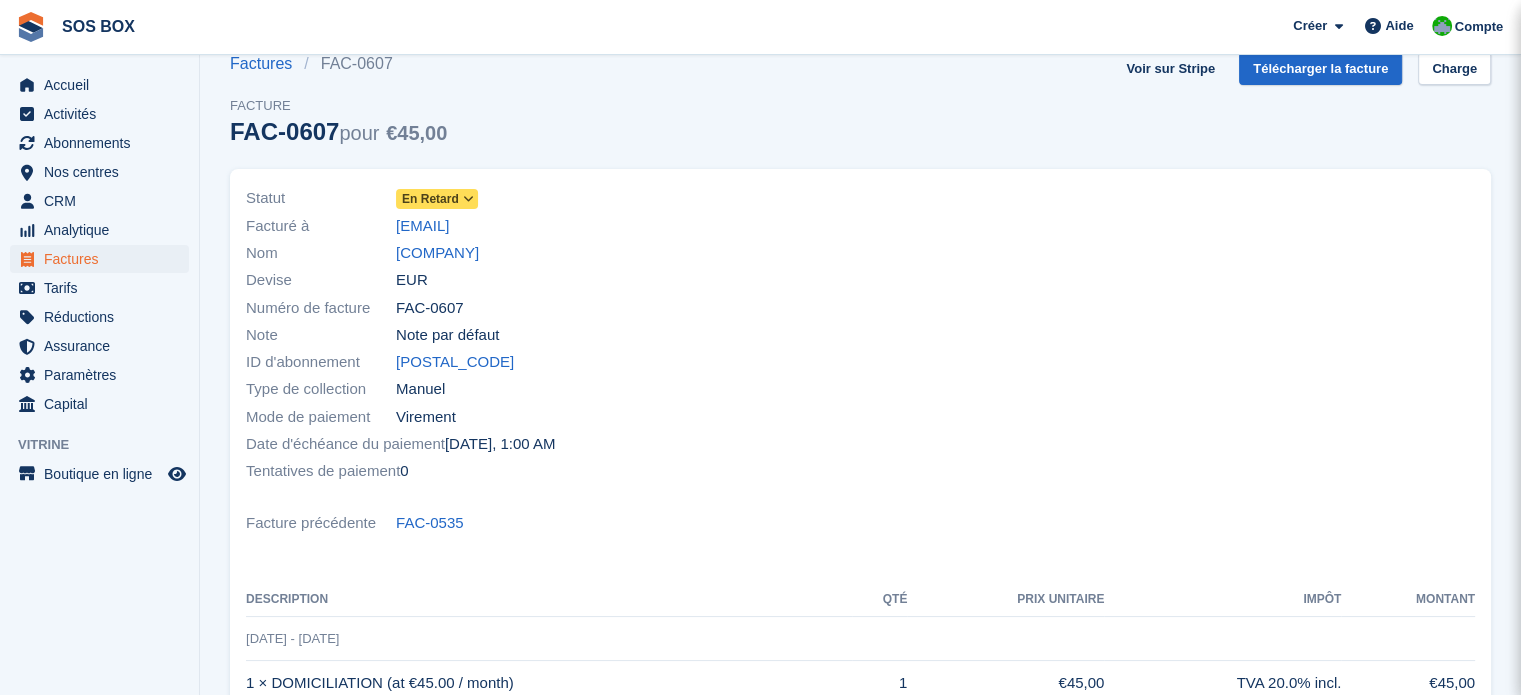 scroll, scrollTop: 0, scrollLeft: 0, axis: both 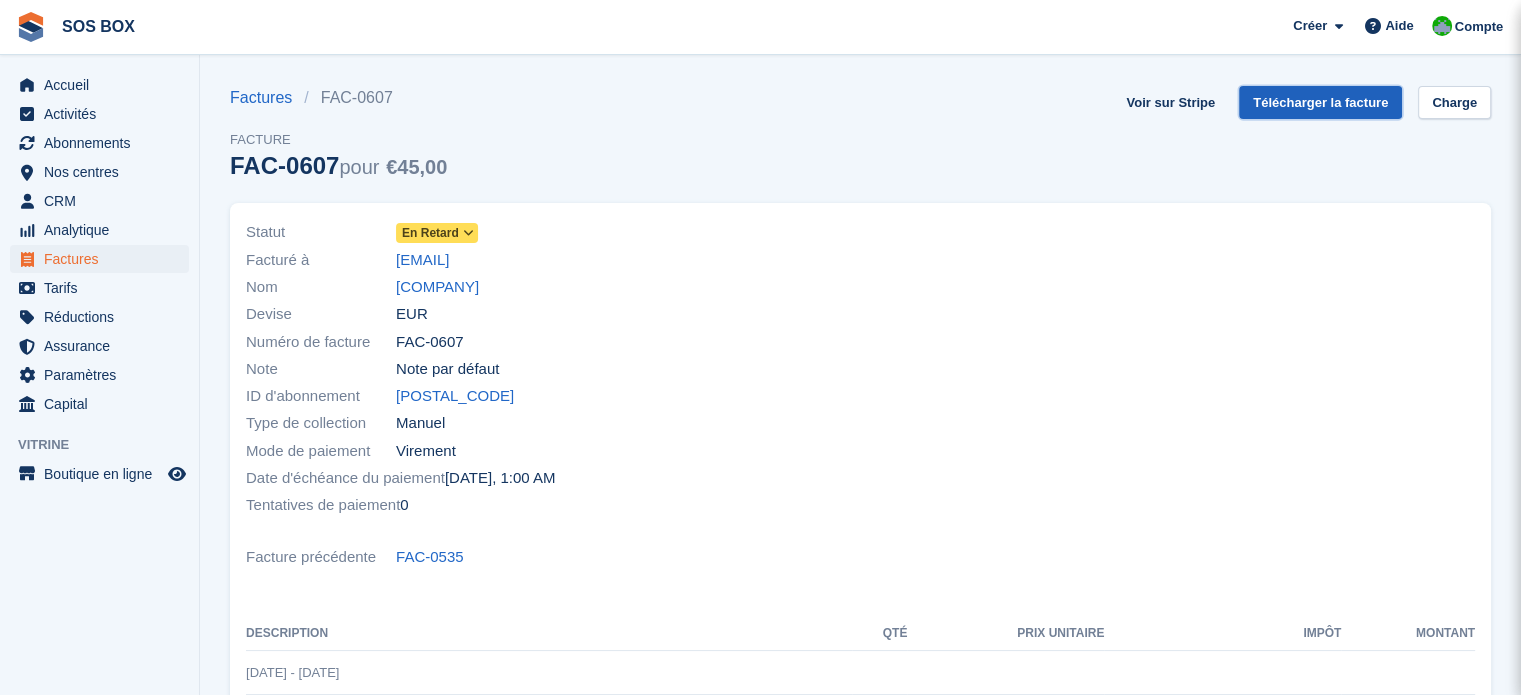 click on "Télécharger la facture" at bounding box center (1320, 102) 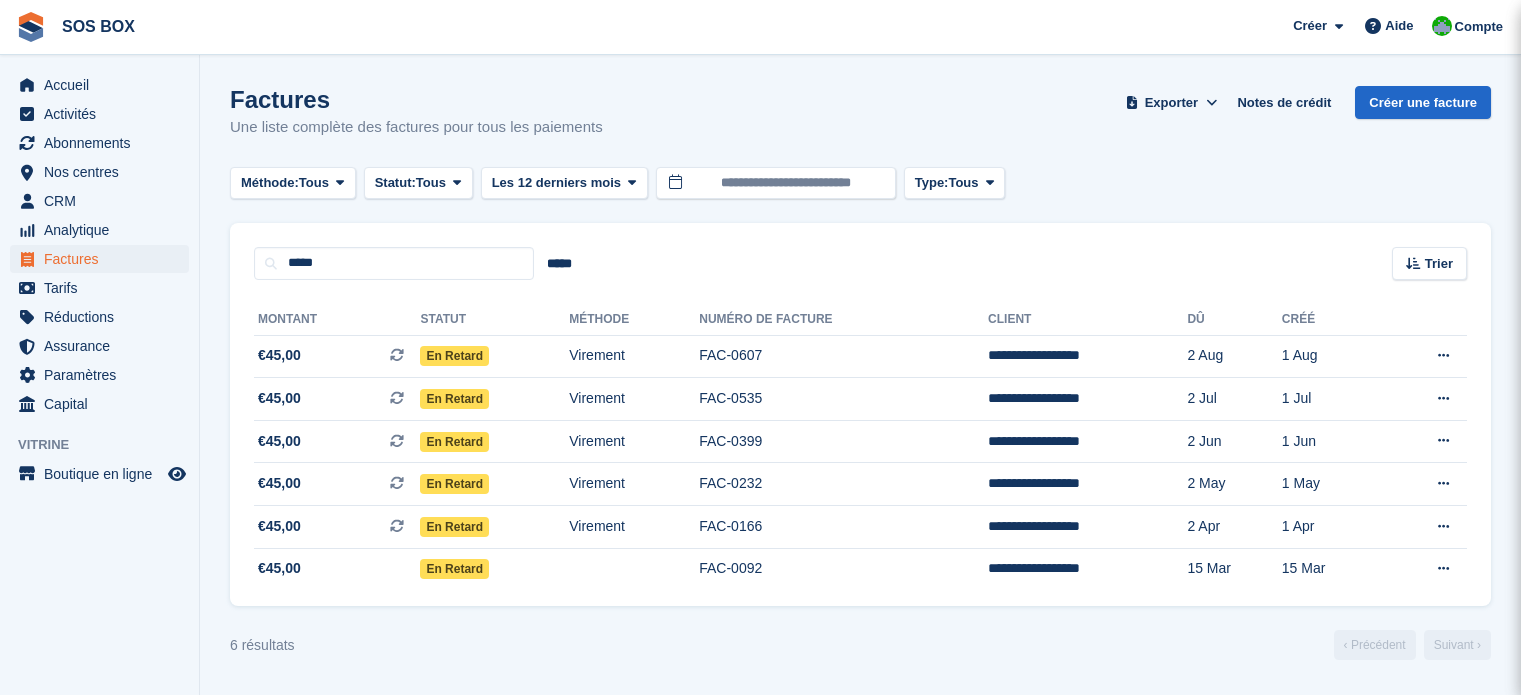 scroll, scrollTop: 0, scrollLeft: 0, axis: both 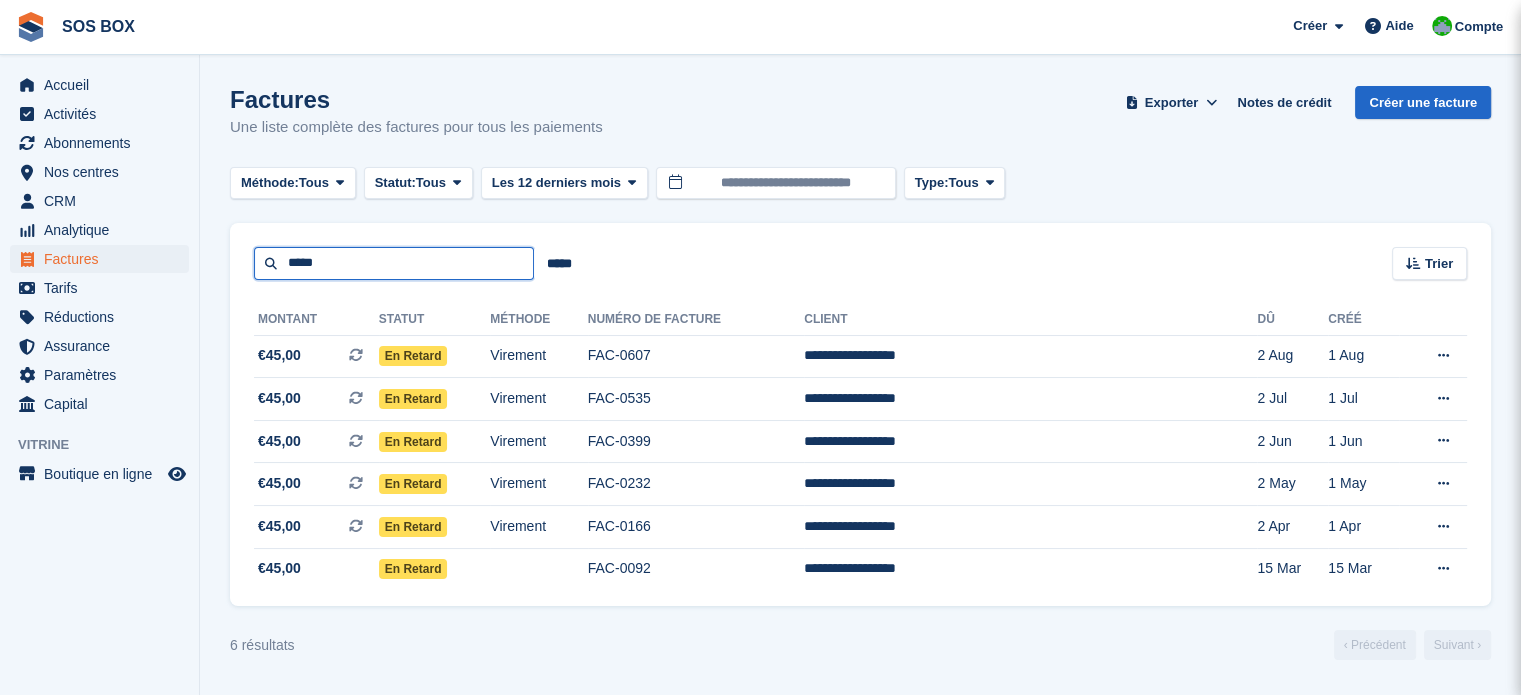 click on "*****" at bounding box center [394, 263] 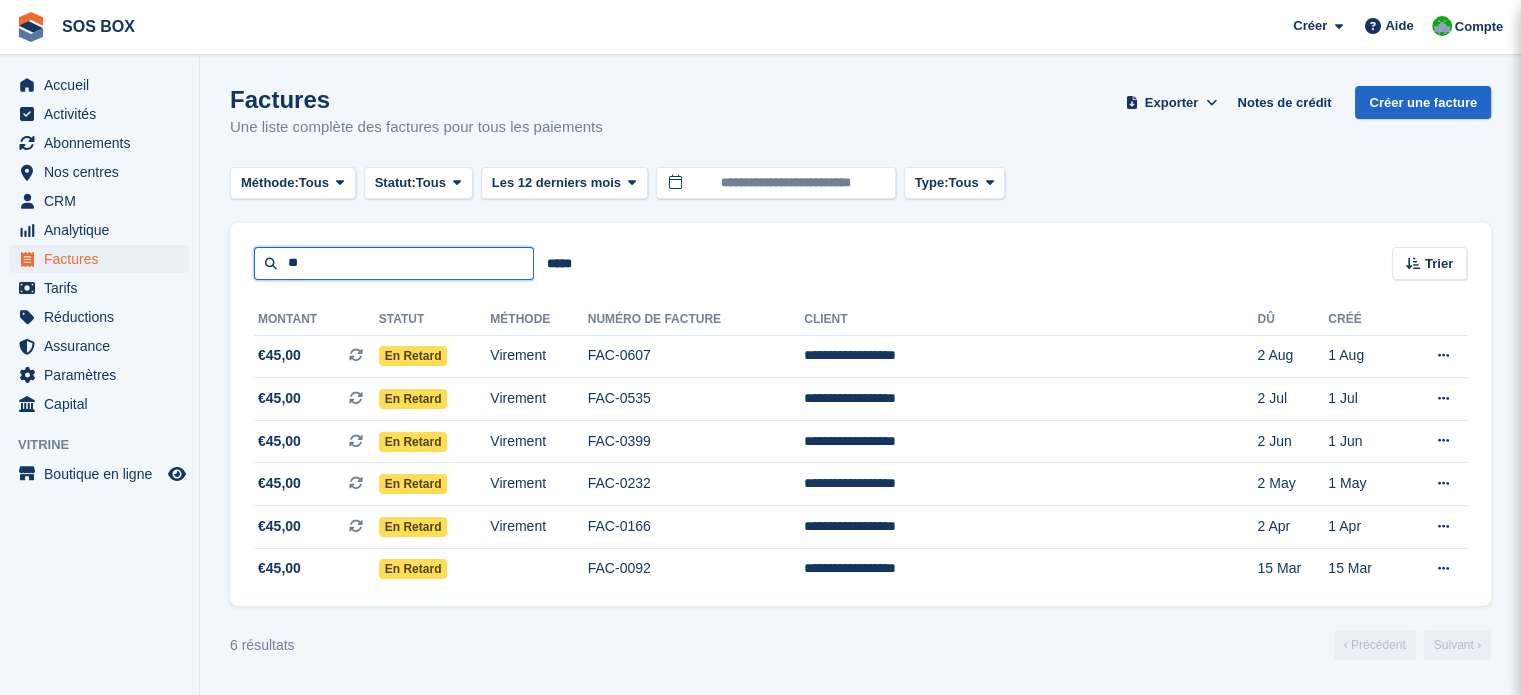 type on "*" 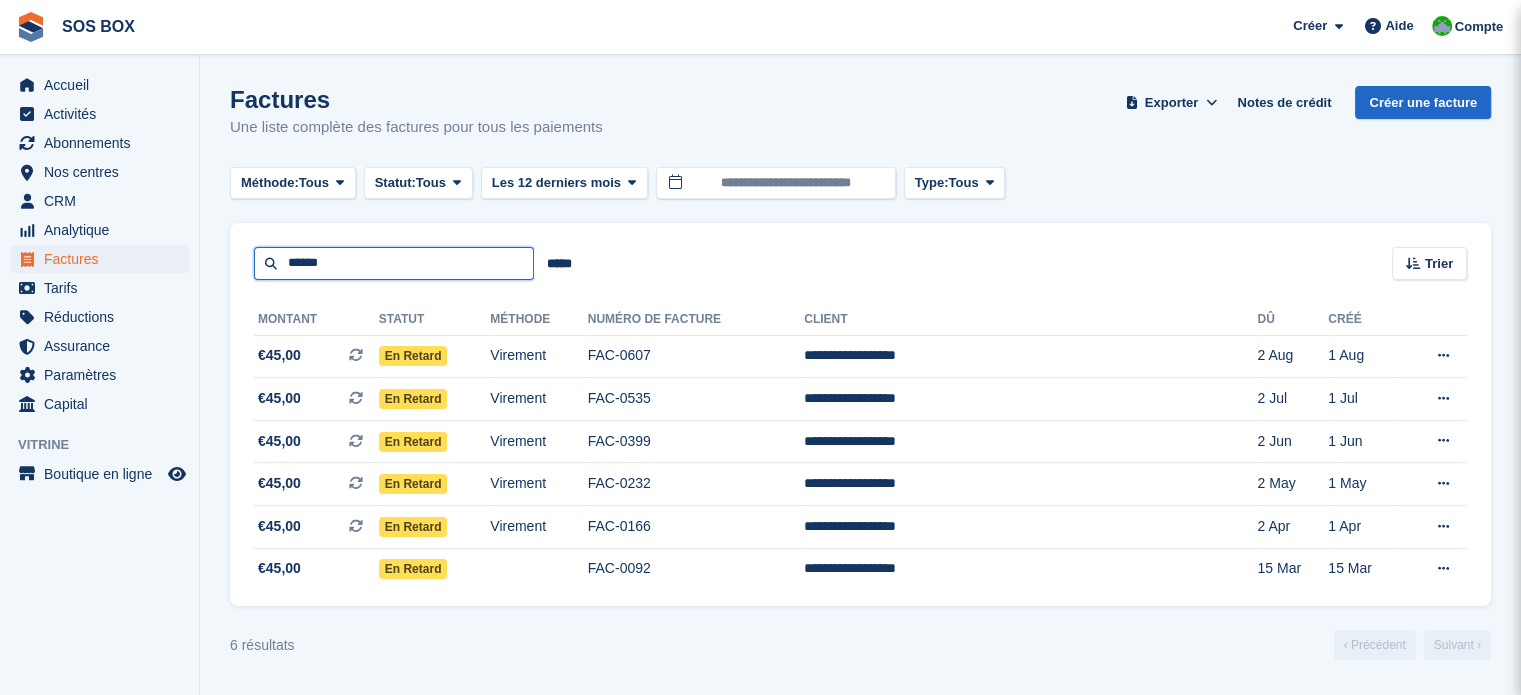 type on "******" 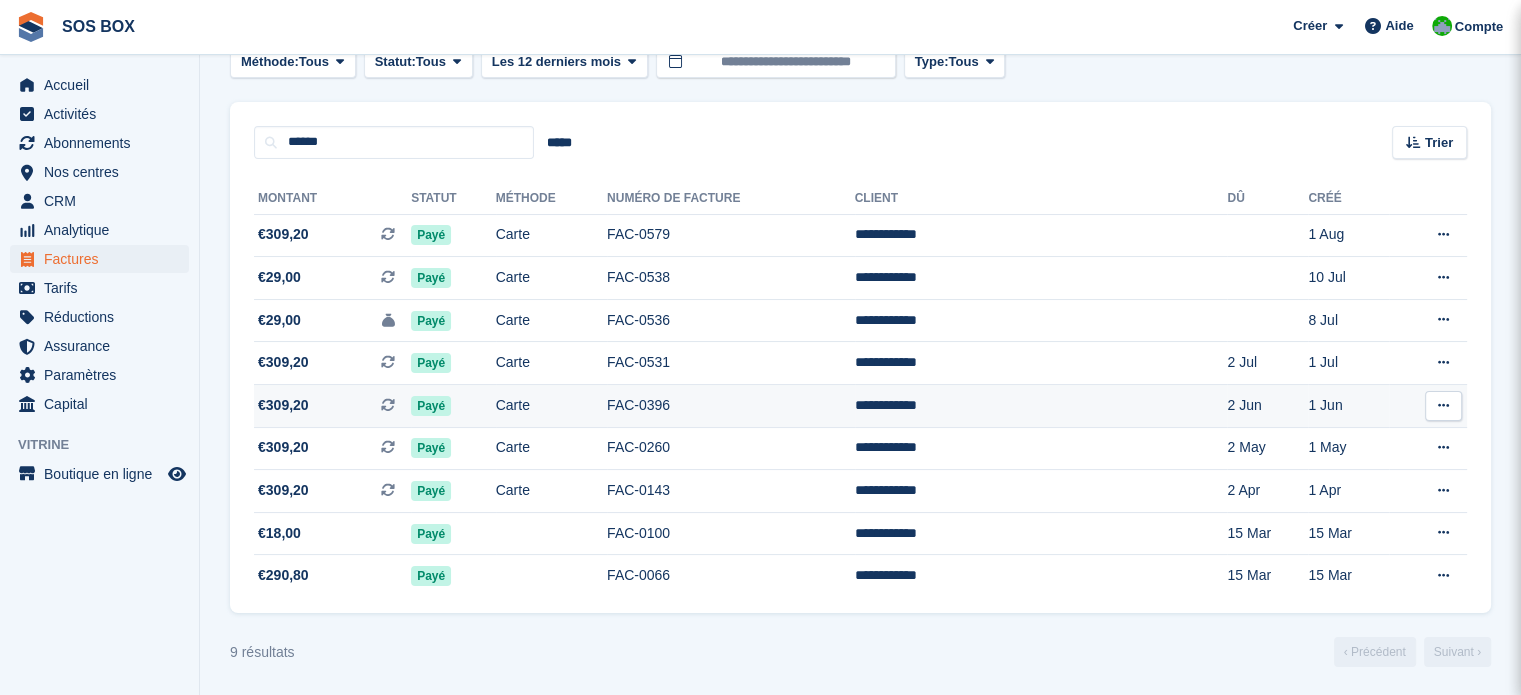 scroll, scrollTop: 124, scrollLeft: 0, axis: vertical 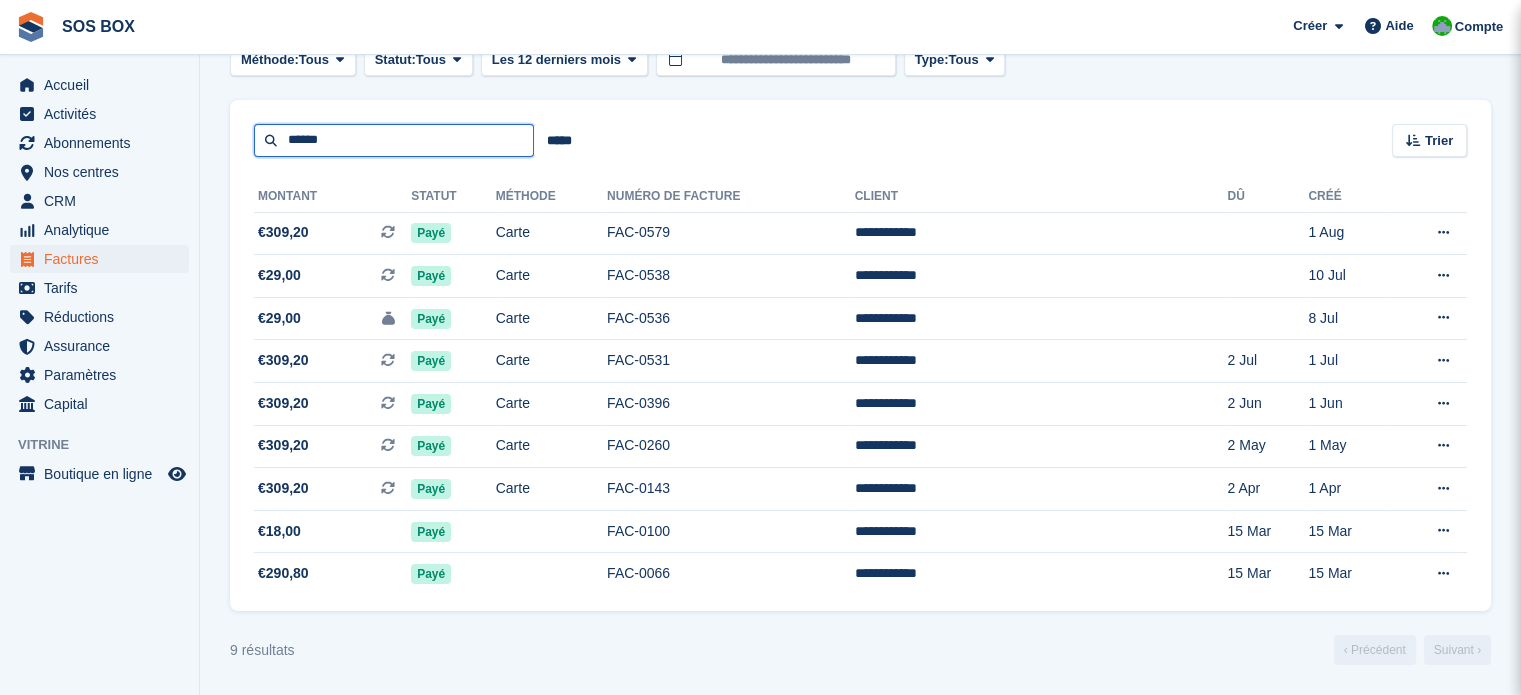click on "******" at bounding box center [394, 140] 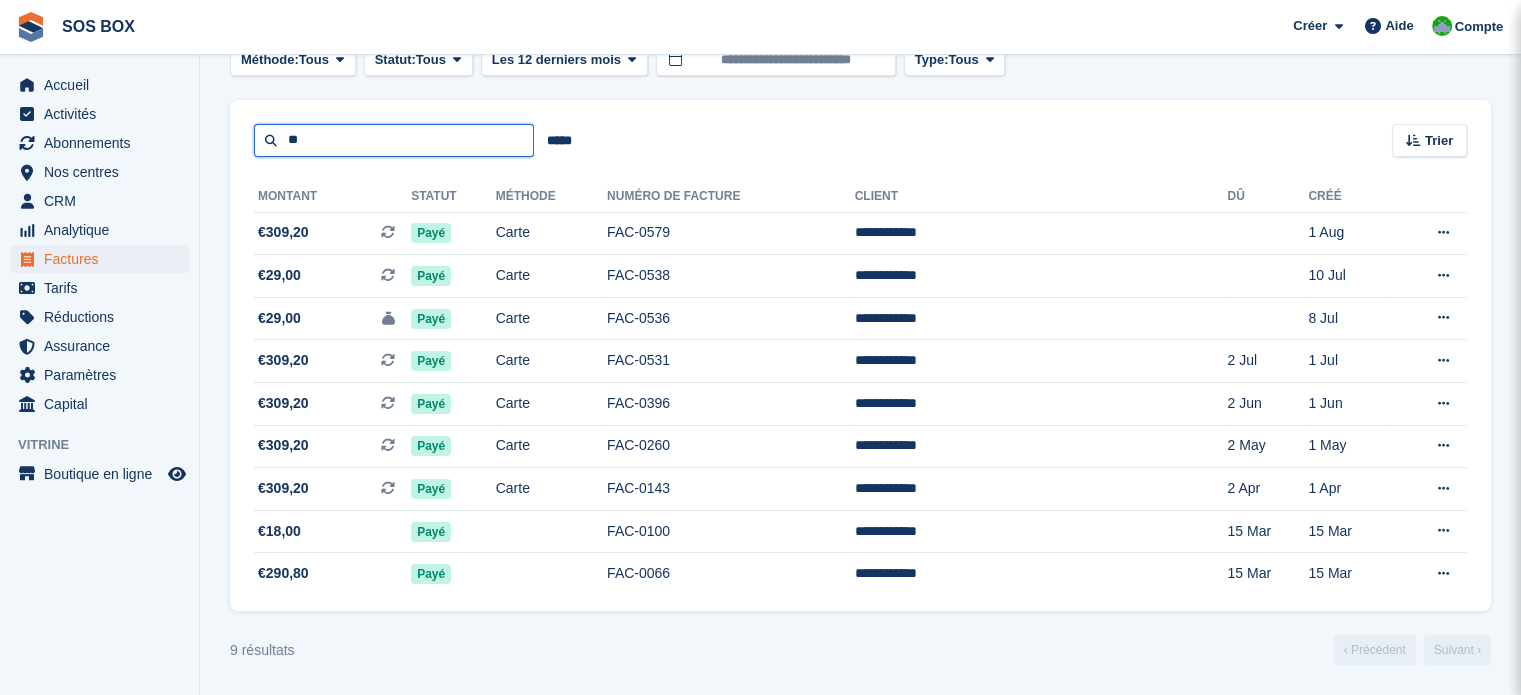 type on "*" 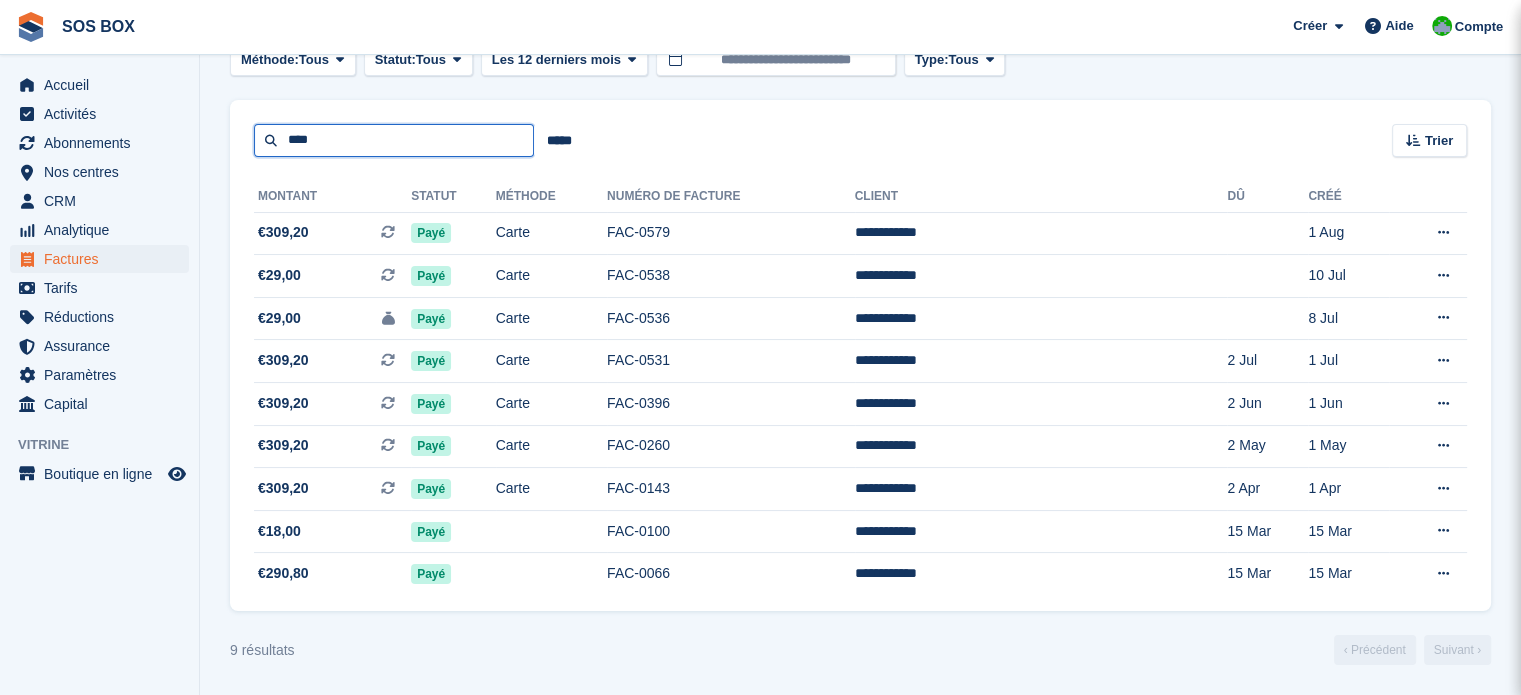 type on "****" 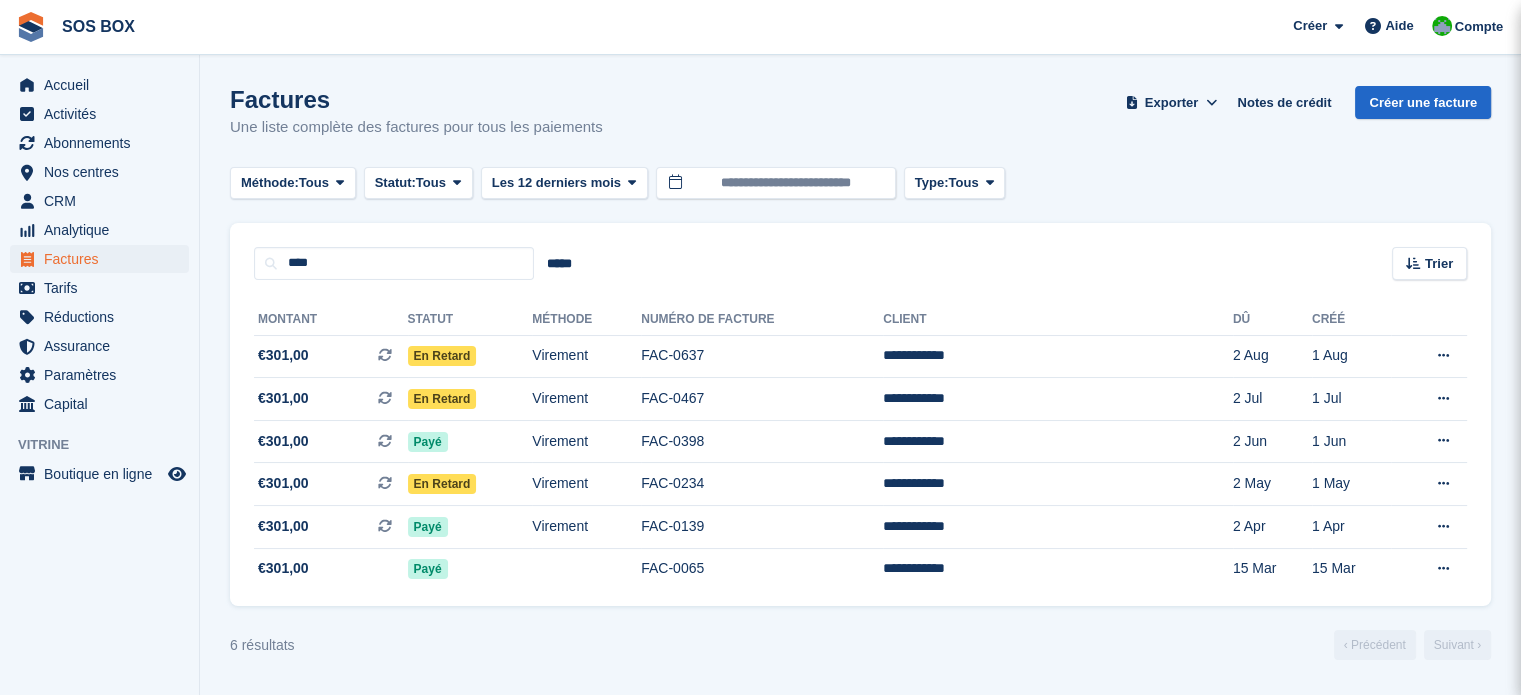 scroll, scrollTop: 0, scrollLeft: 0, axis: both 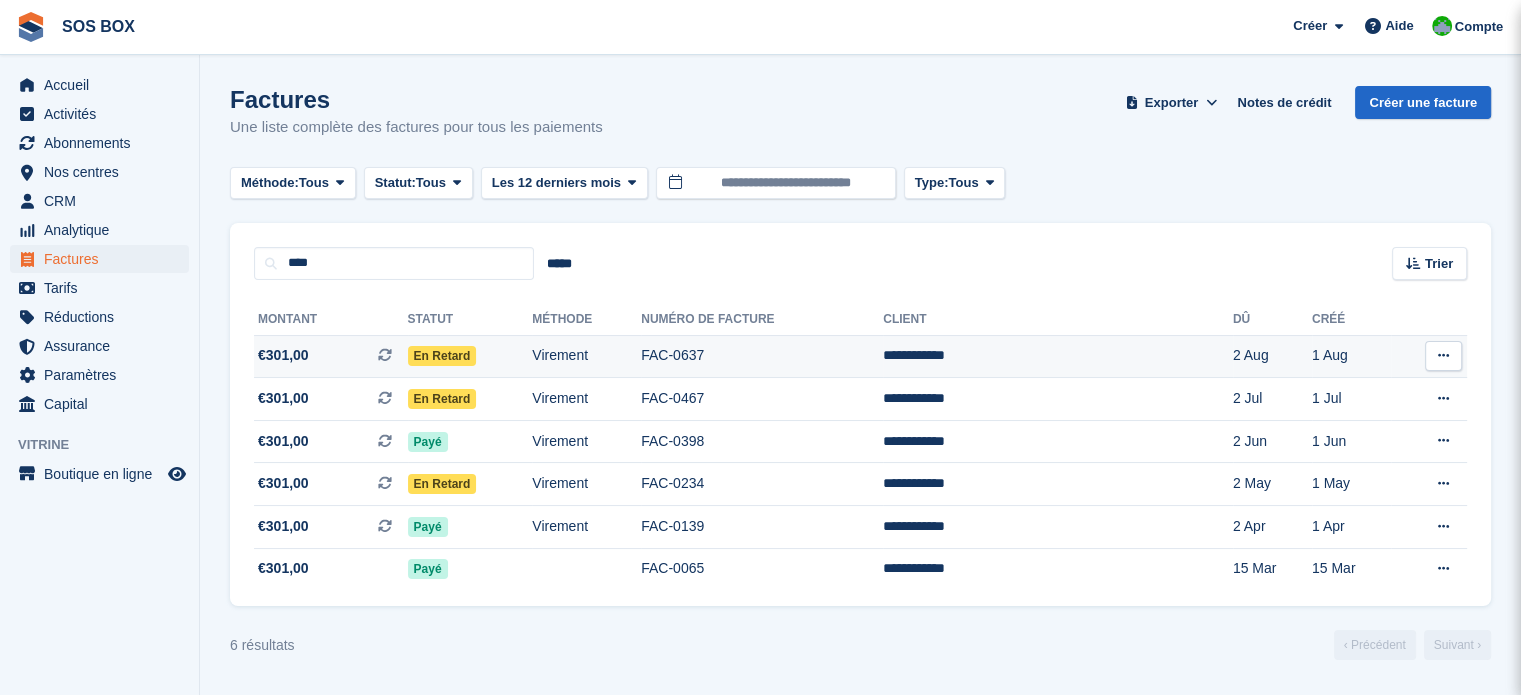 click on "**********" at bounding box center (1058, 356) 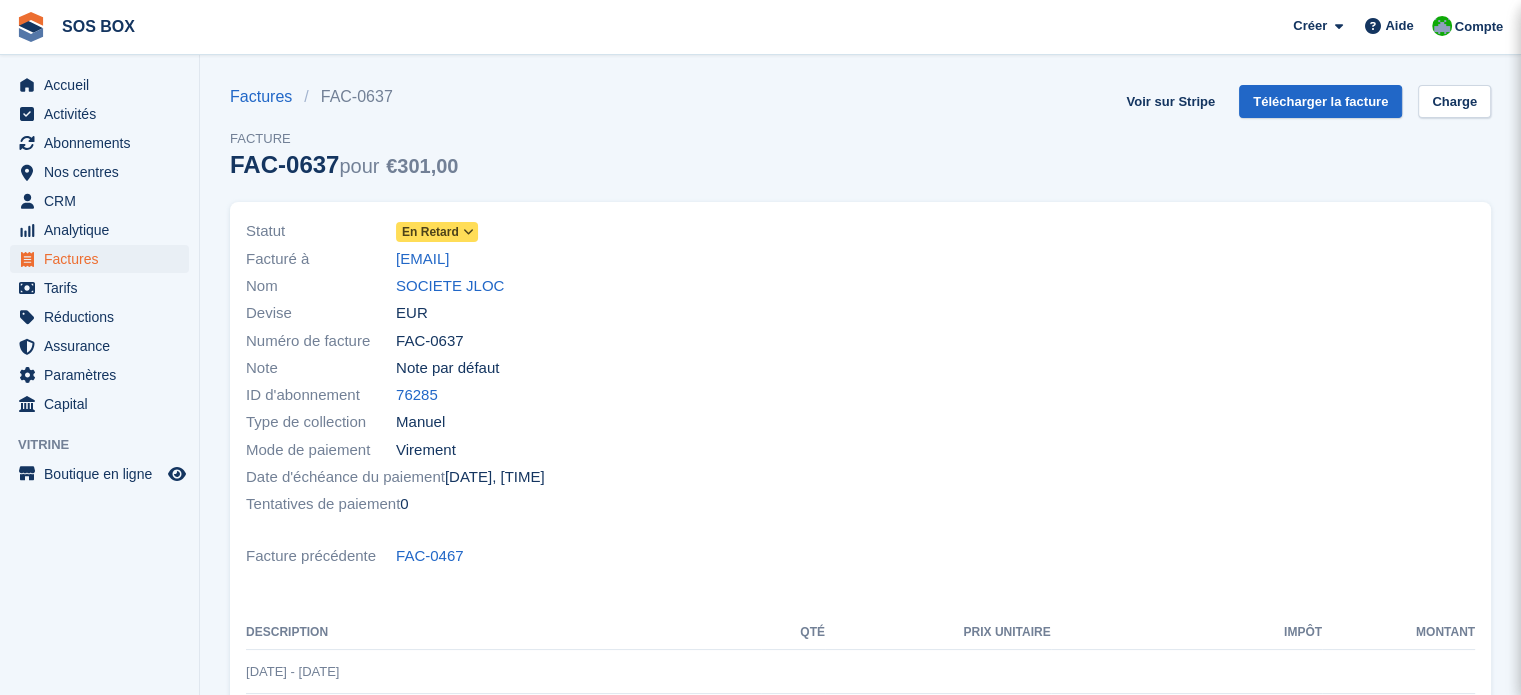 scroll, scrollTop: 0, scrollLeft: 0, axis: both 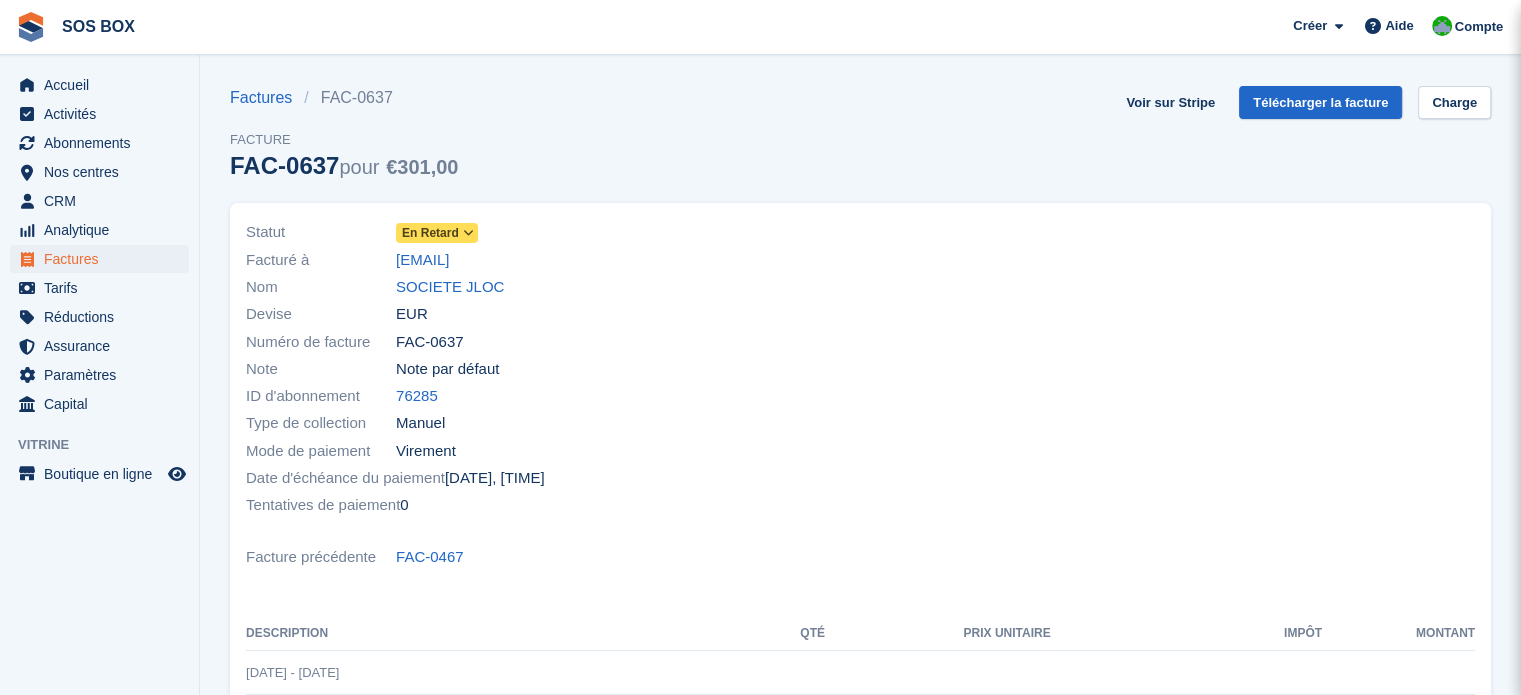 drag, startPoint x: 512, startPoint y: 255, endPoint x: 624, endPoint y: 233, distance: 114.14027 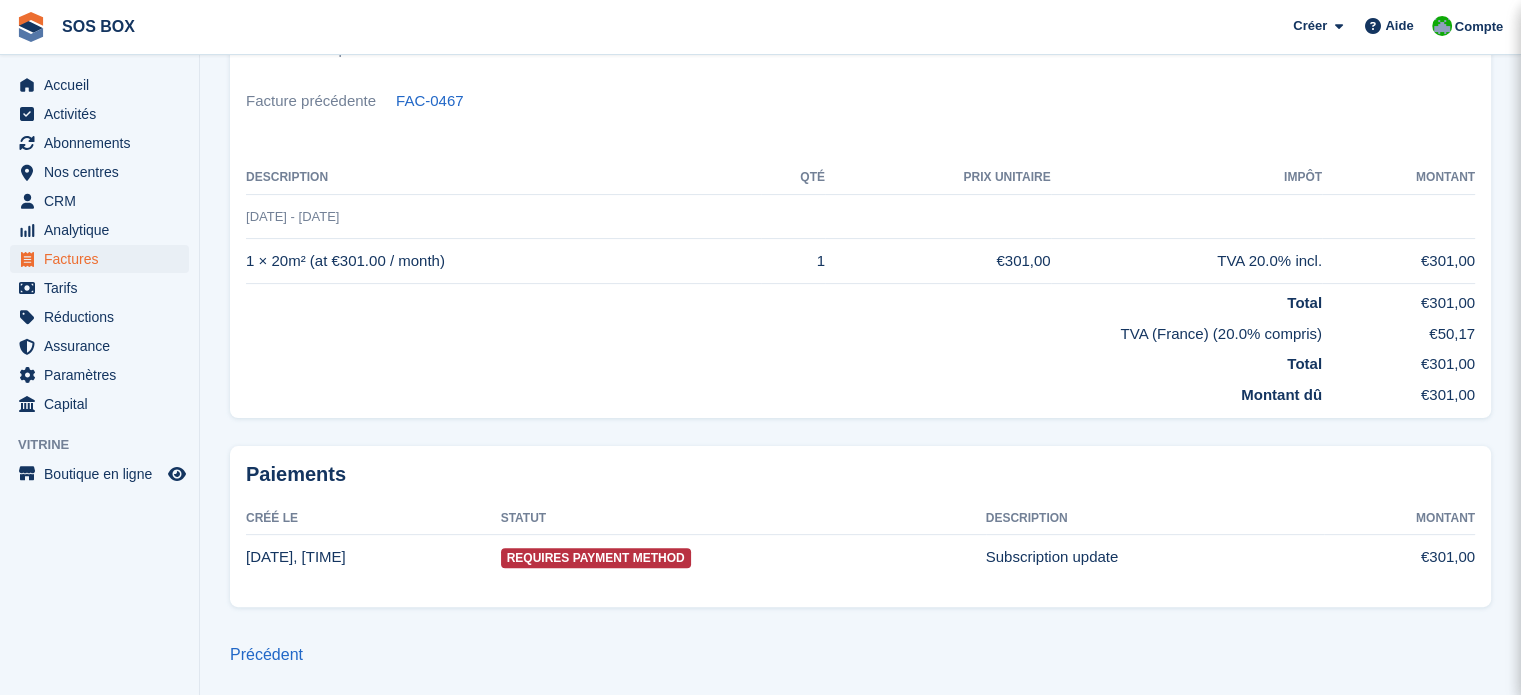 scroll, scrollTop: 157, scrollLeft: 0, axis: vertical 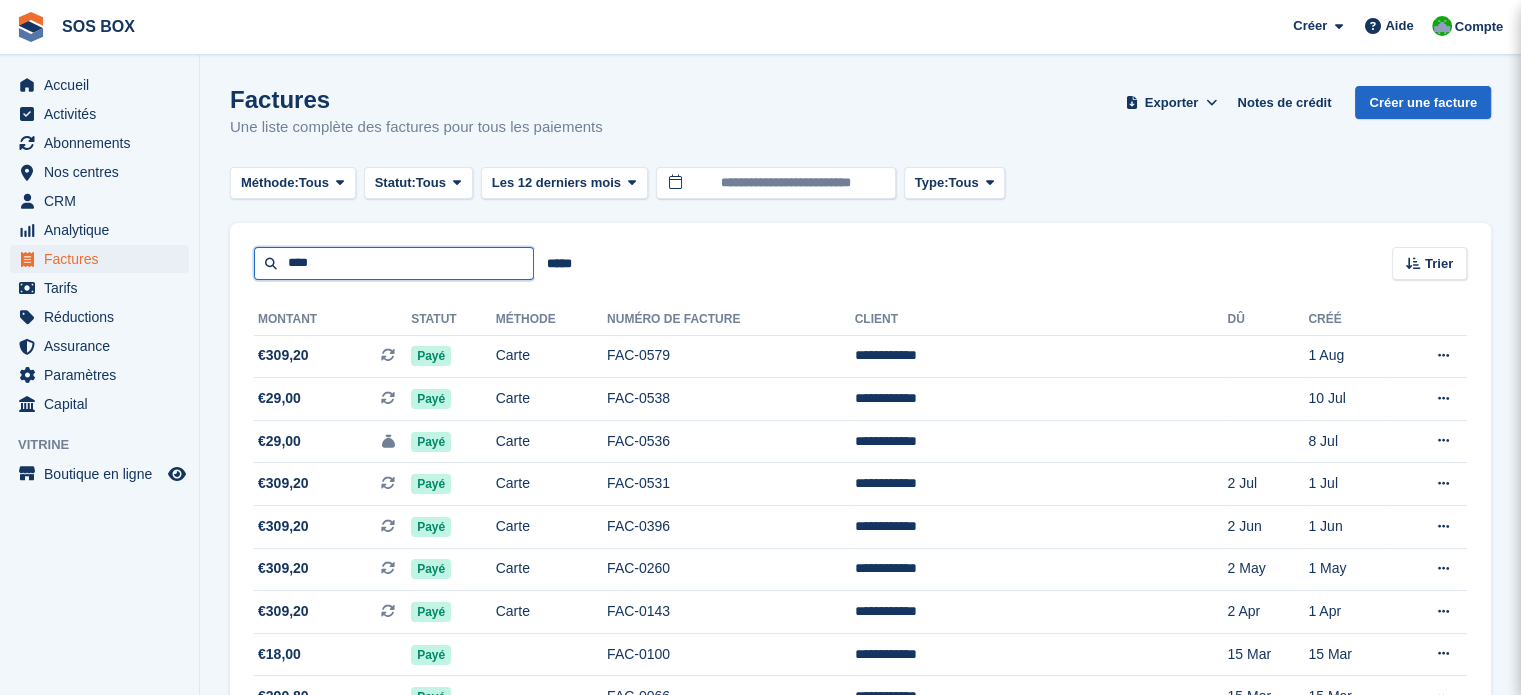 click on "****" at bounding box center (394, 263) 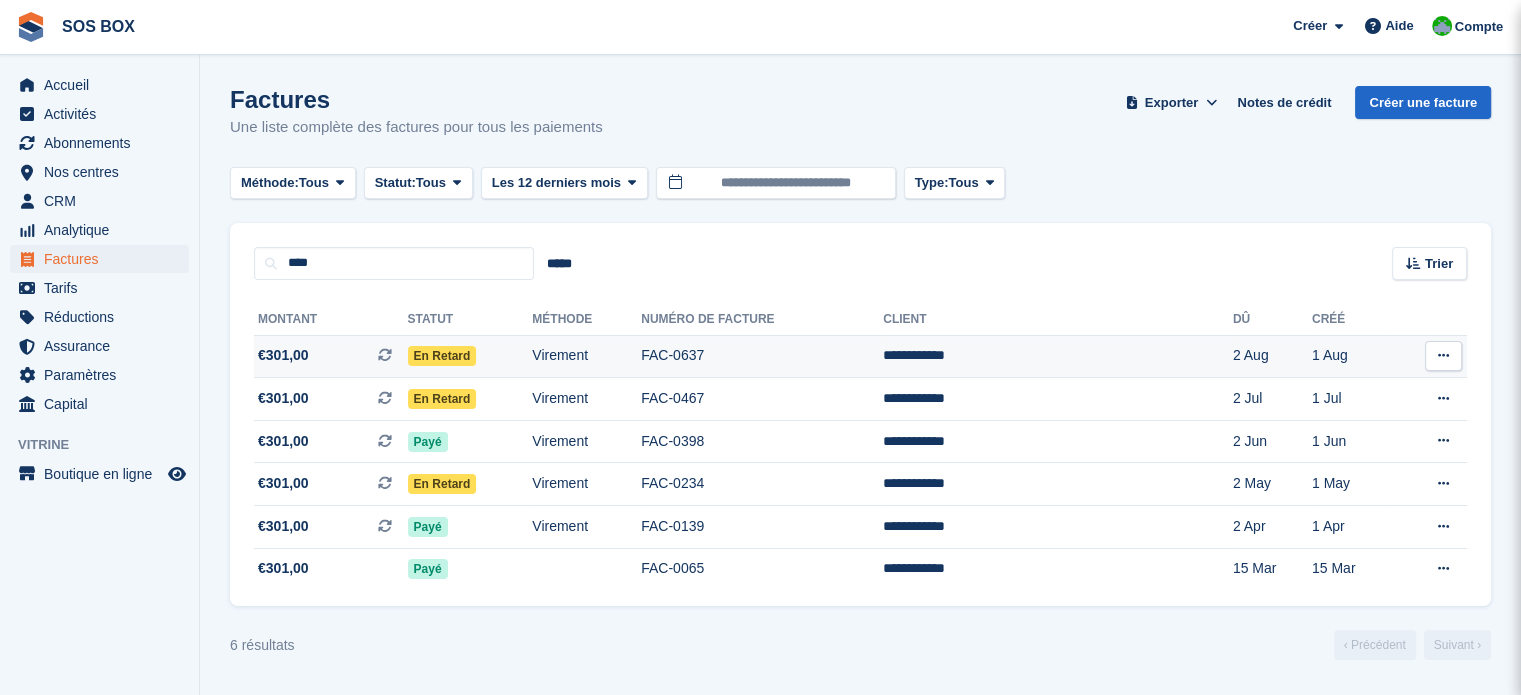 click on "FAC-0637" at bounding box center (762, 356) 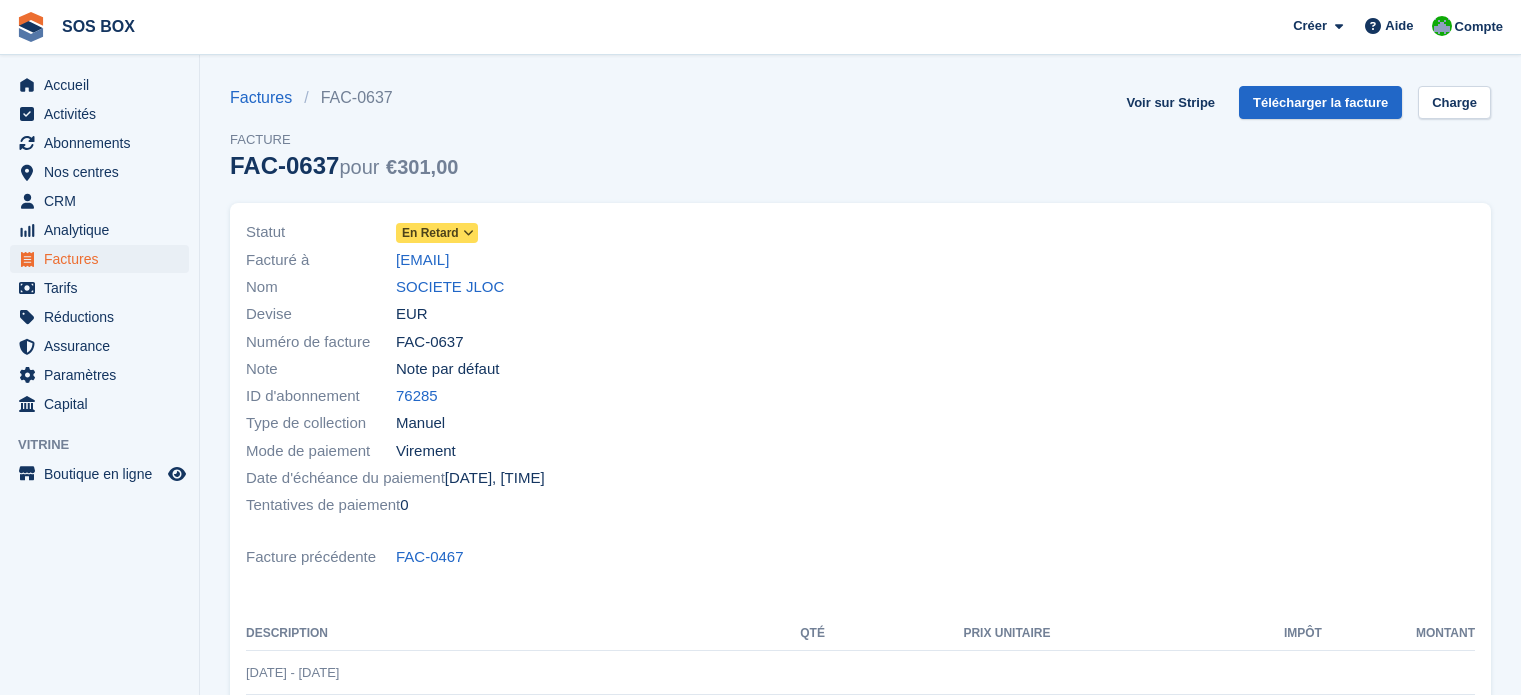 scroll, scrollTop: 0, scrollLeft: 0, axis: both 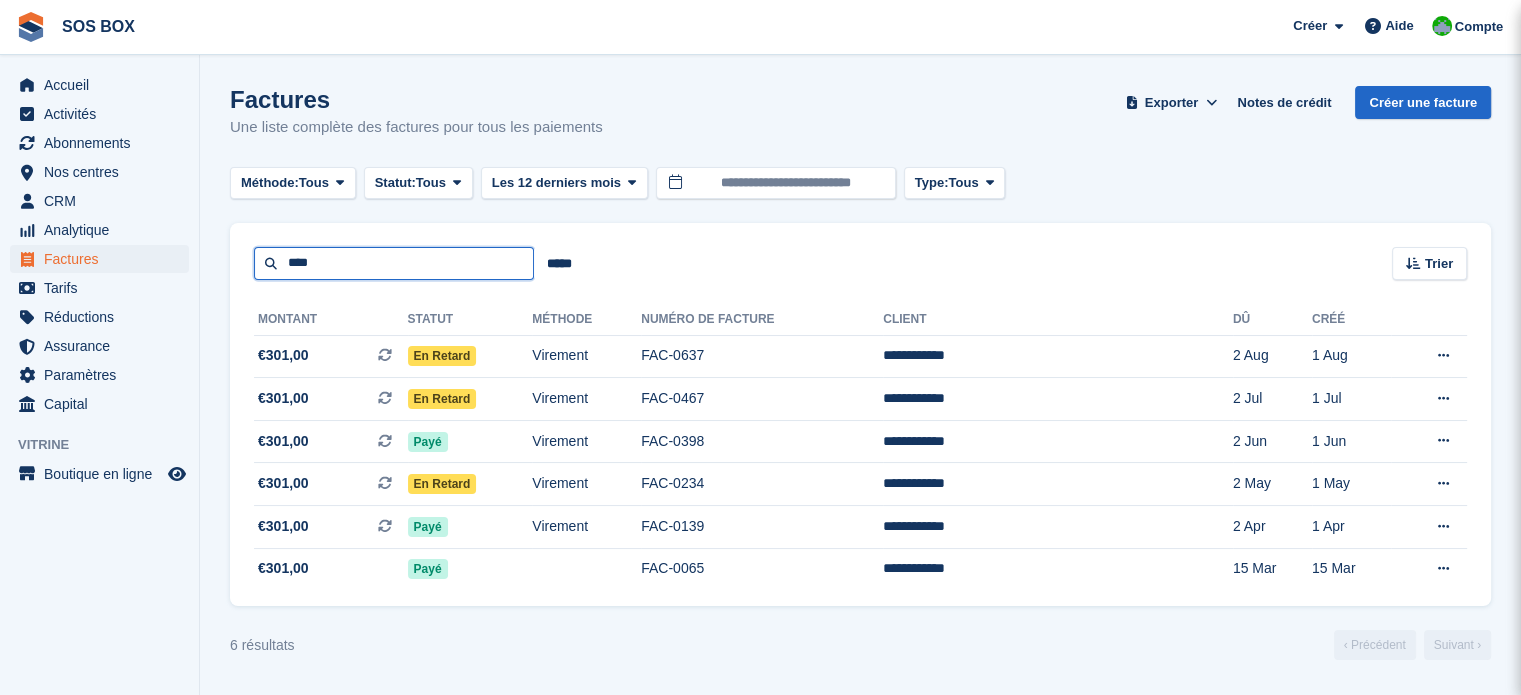 click on "****" at bounding box center (394, 263) 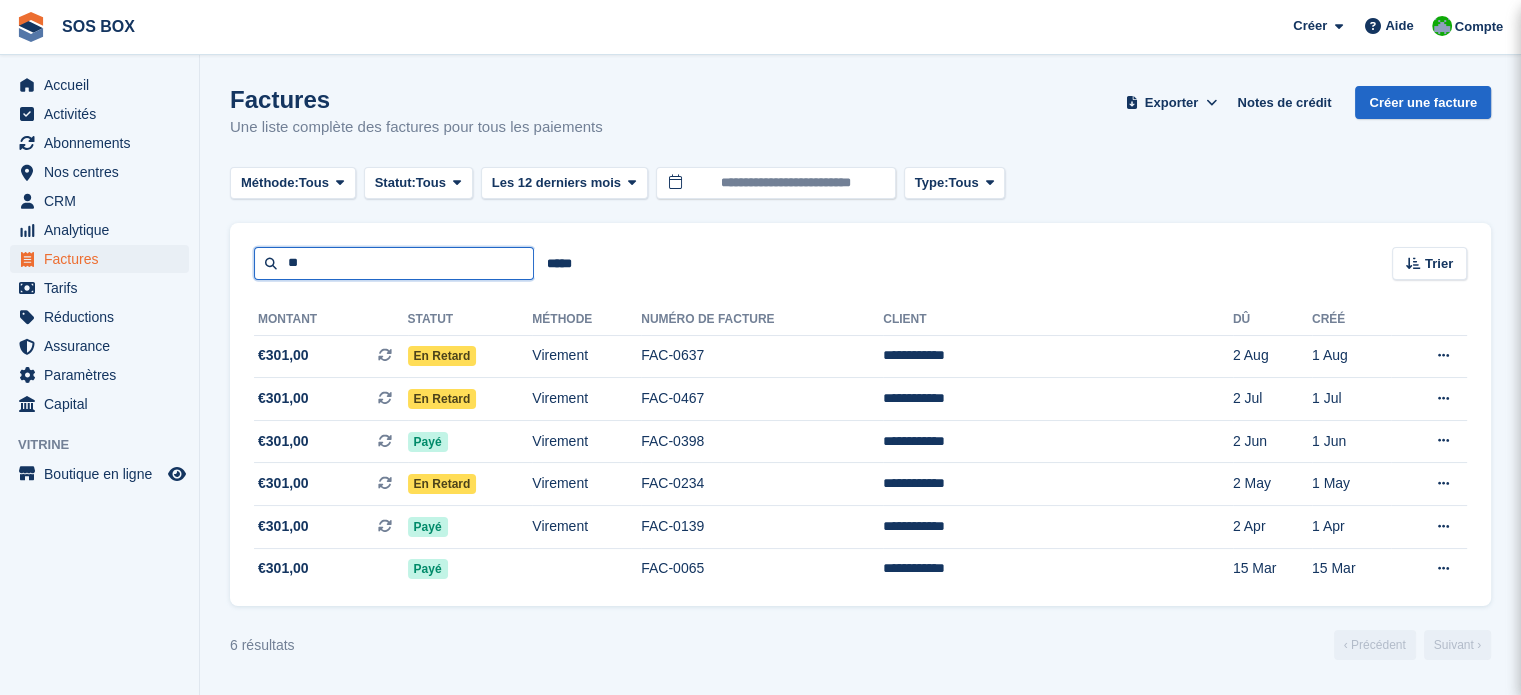 type on "*" 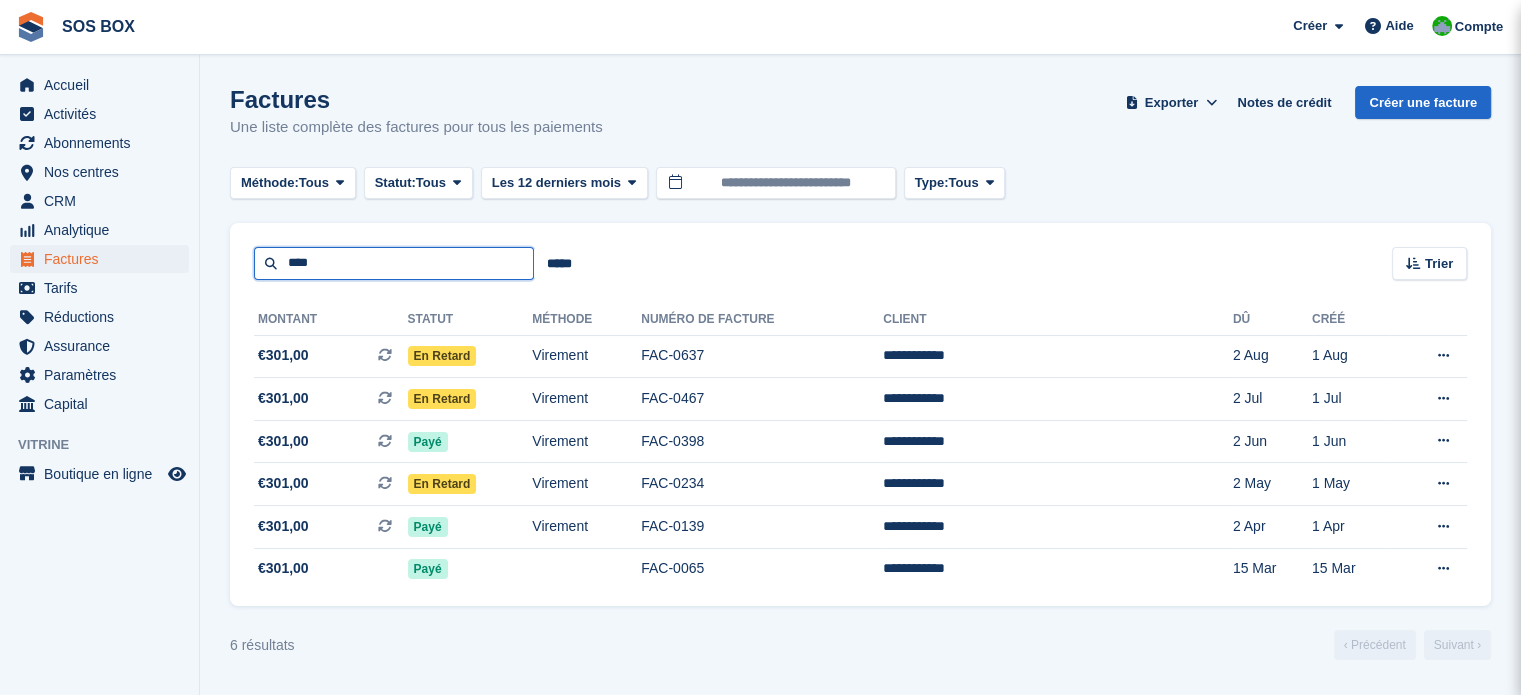 type on "****" 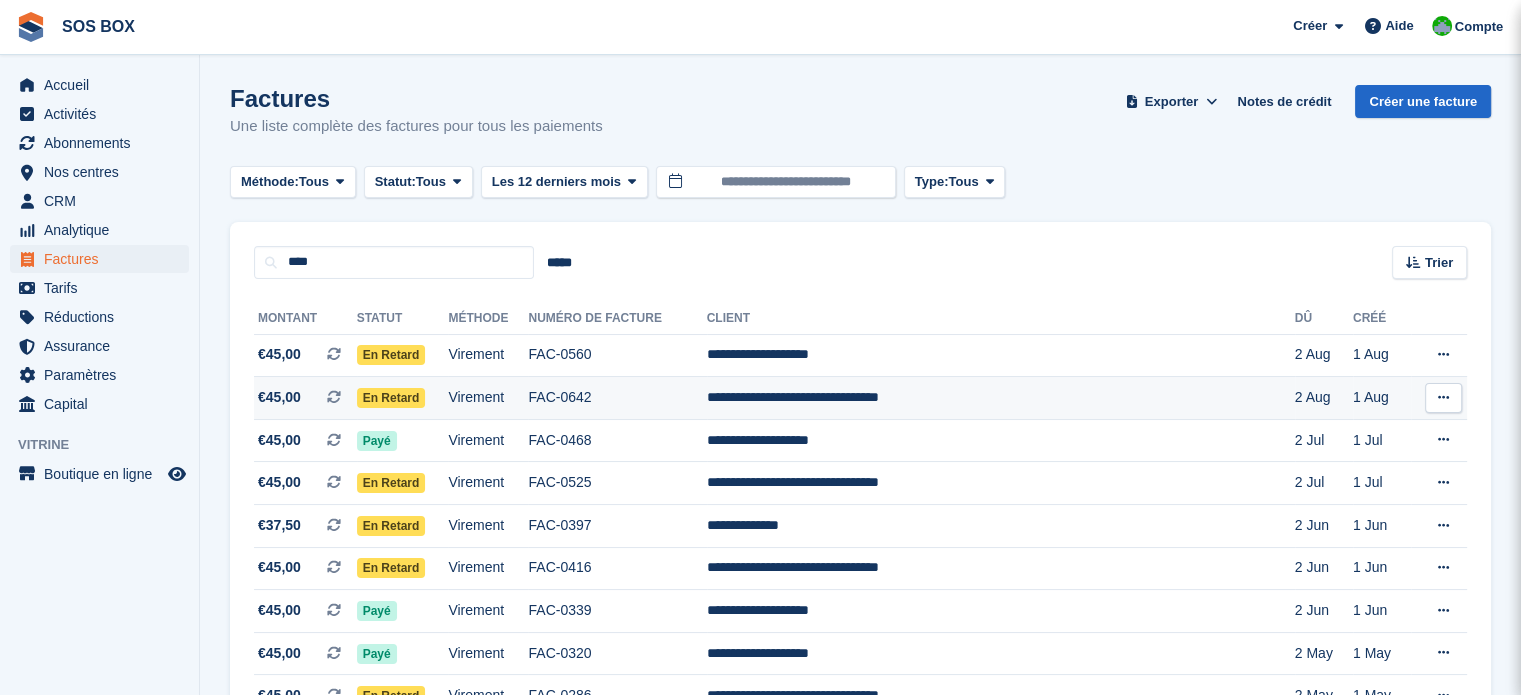 scroll, scrollTop: 0, scrollLeft: 0, axis: both 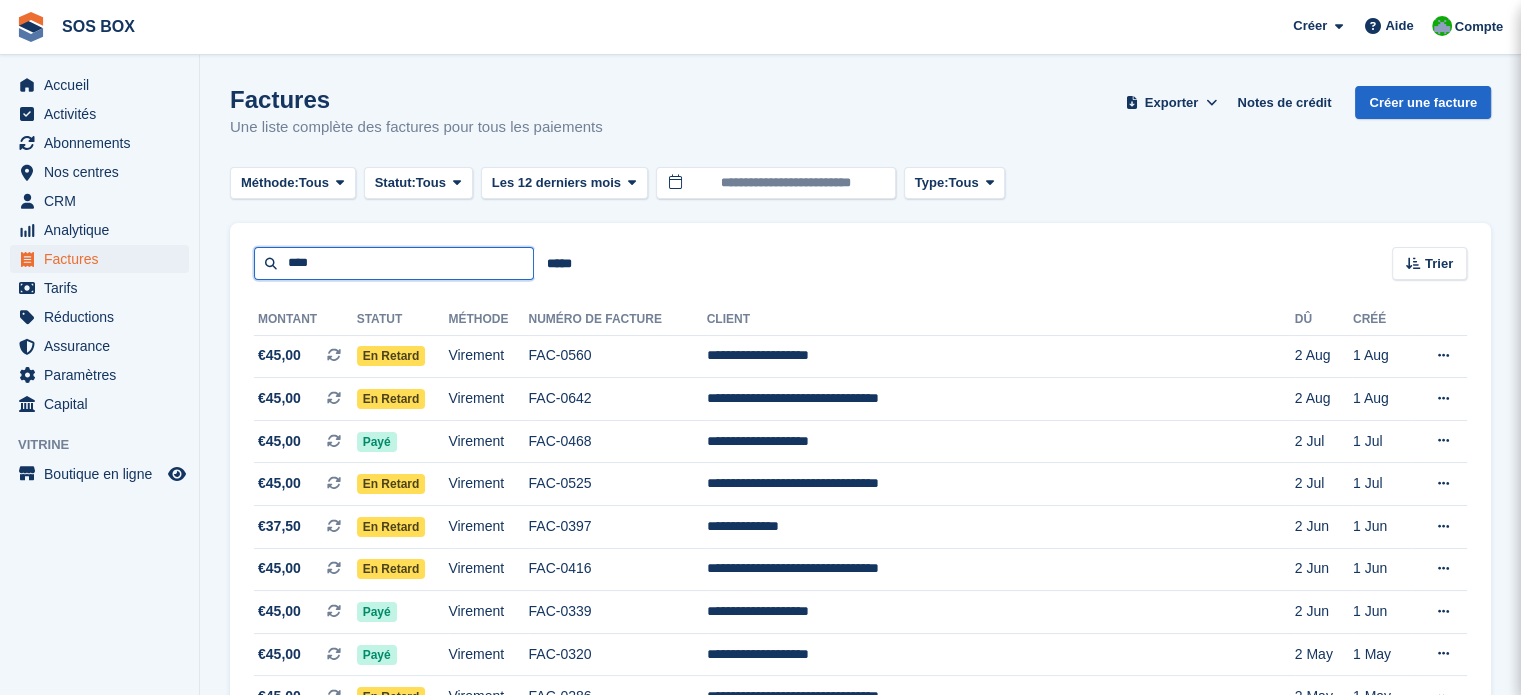 click on "****" at bounding box center [394, 263] 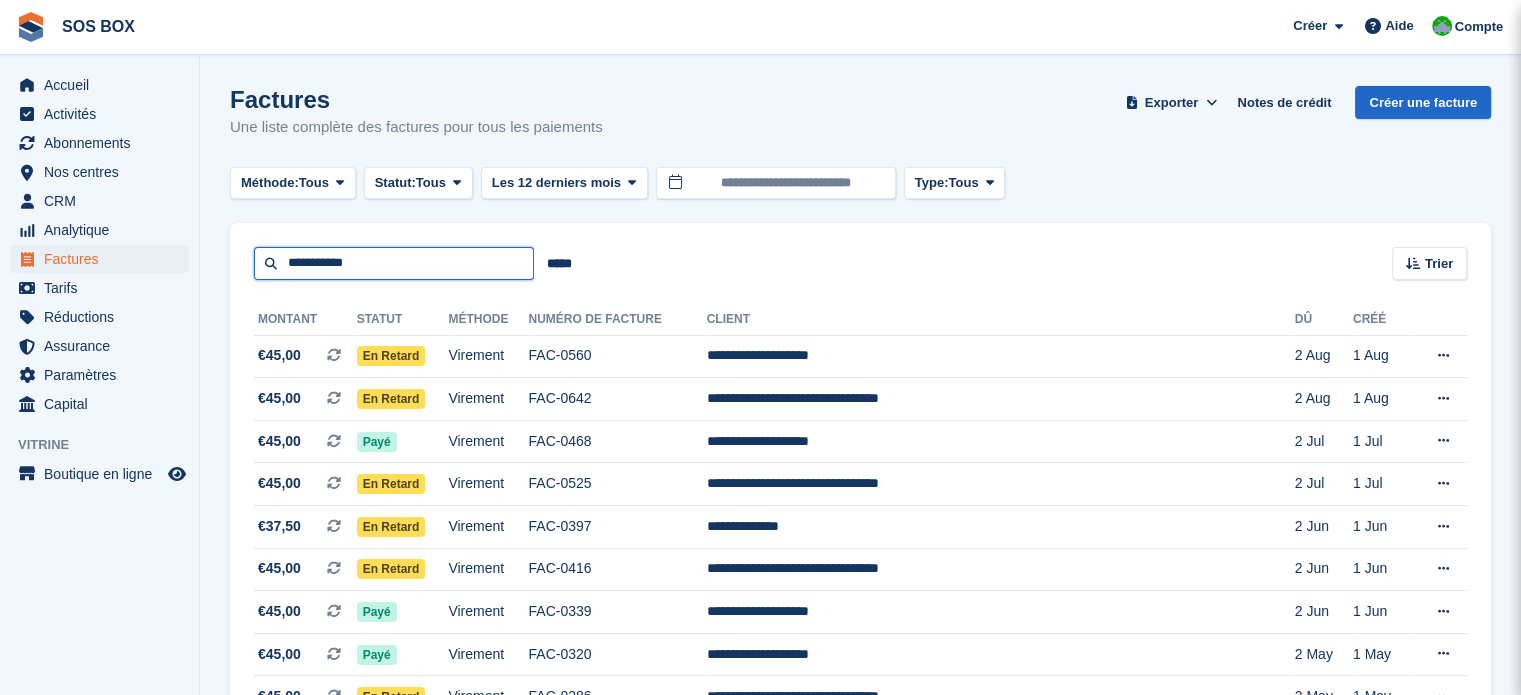 type on "**********" 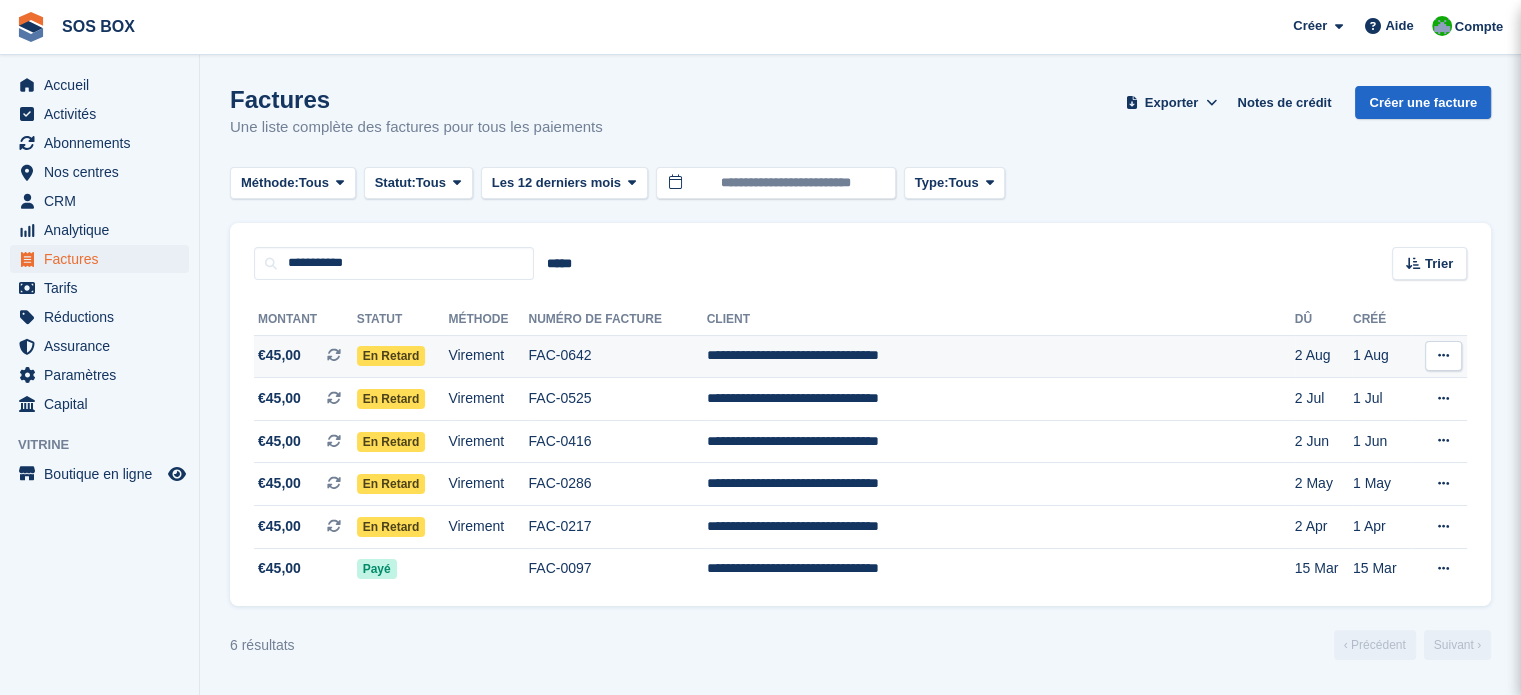 click on "**********" at bounding box center [1001, 356] 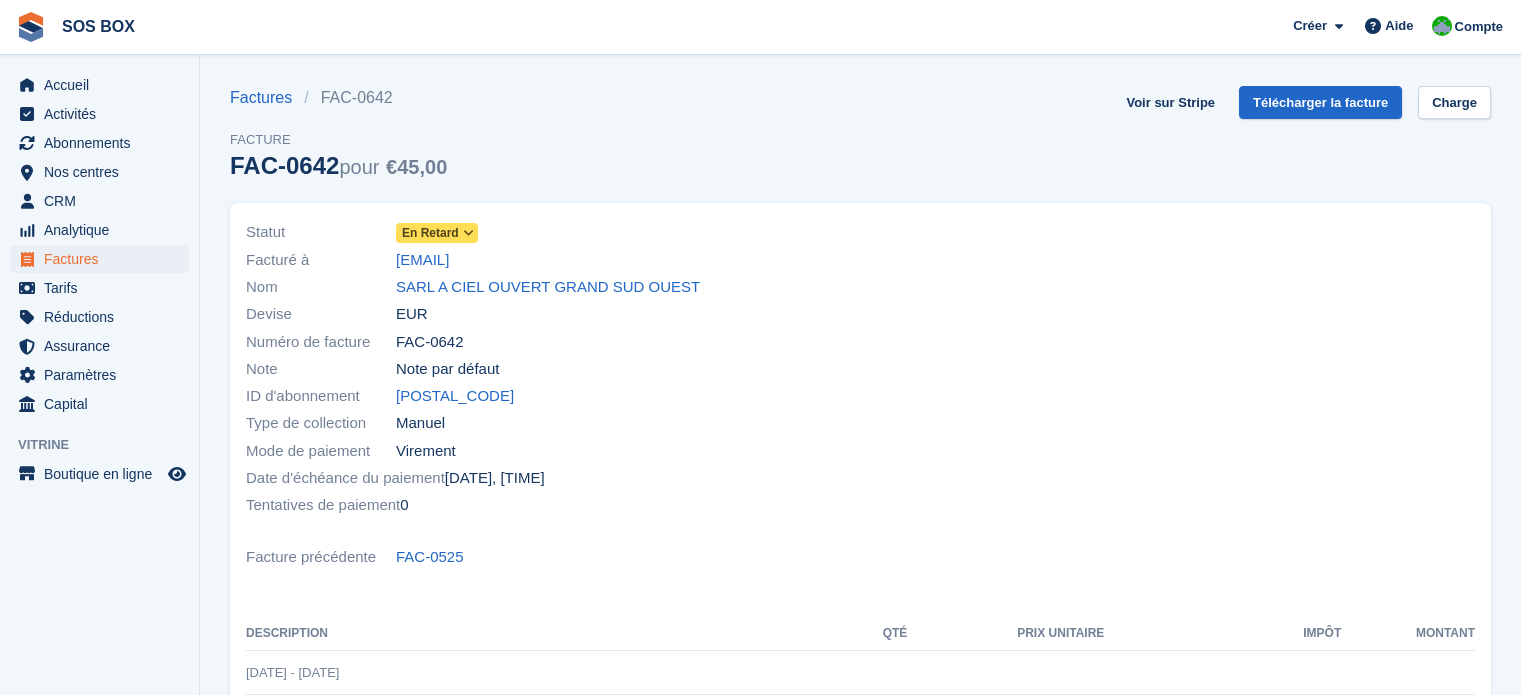 scroll, scrollTop: 0, scrollLeft: 0, axis: both 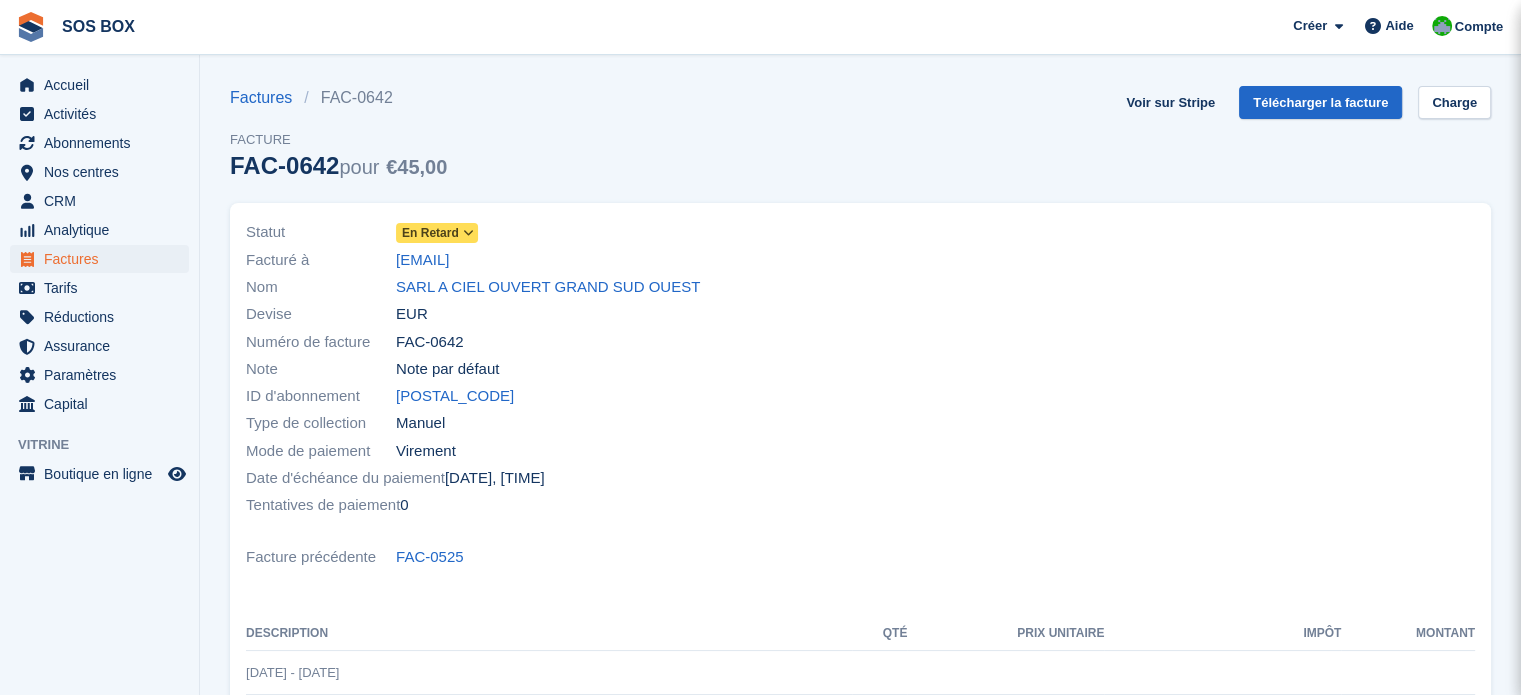 drag, startPoint x: 0, startPoint y: 0, endPoint x: 392, endPoint y: 262, distance: 471.49548 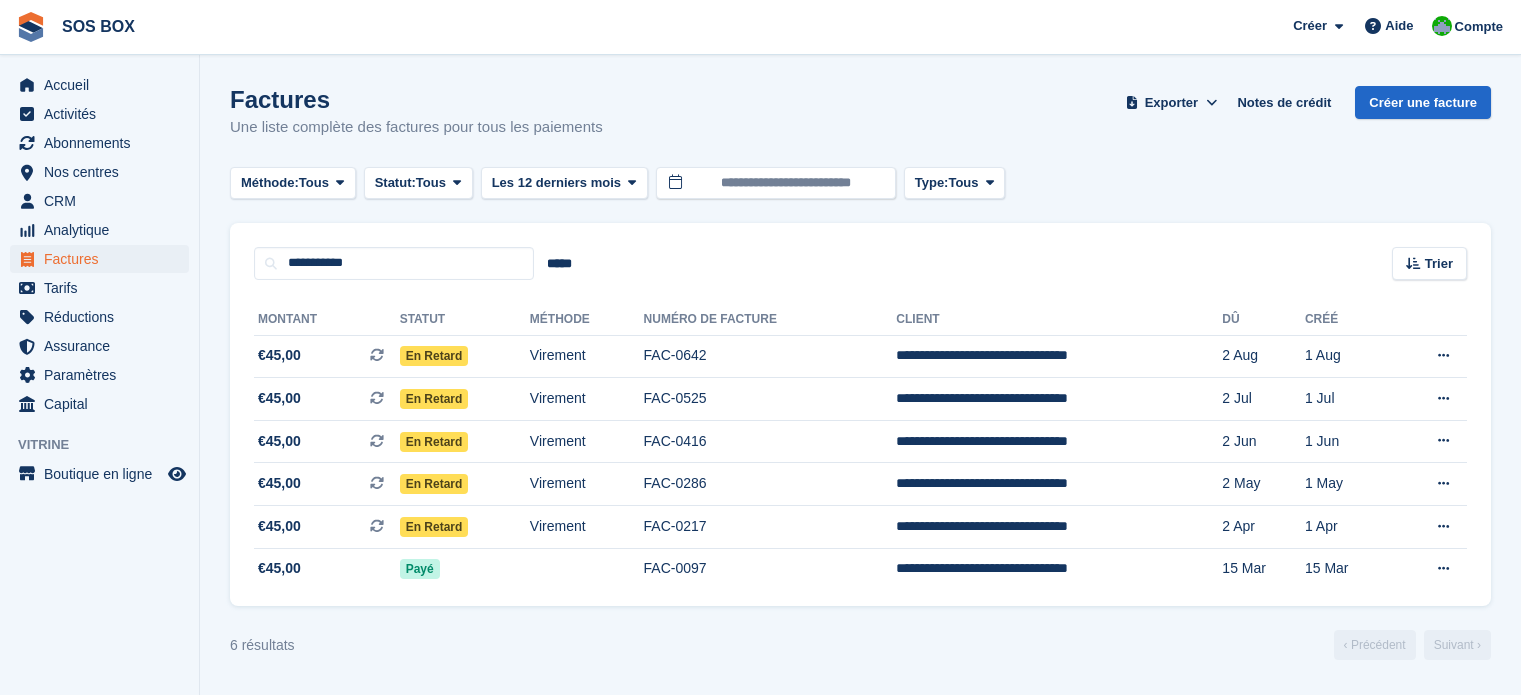 scroll, scrollTop: 0, scrollLeft: 0, axis: both 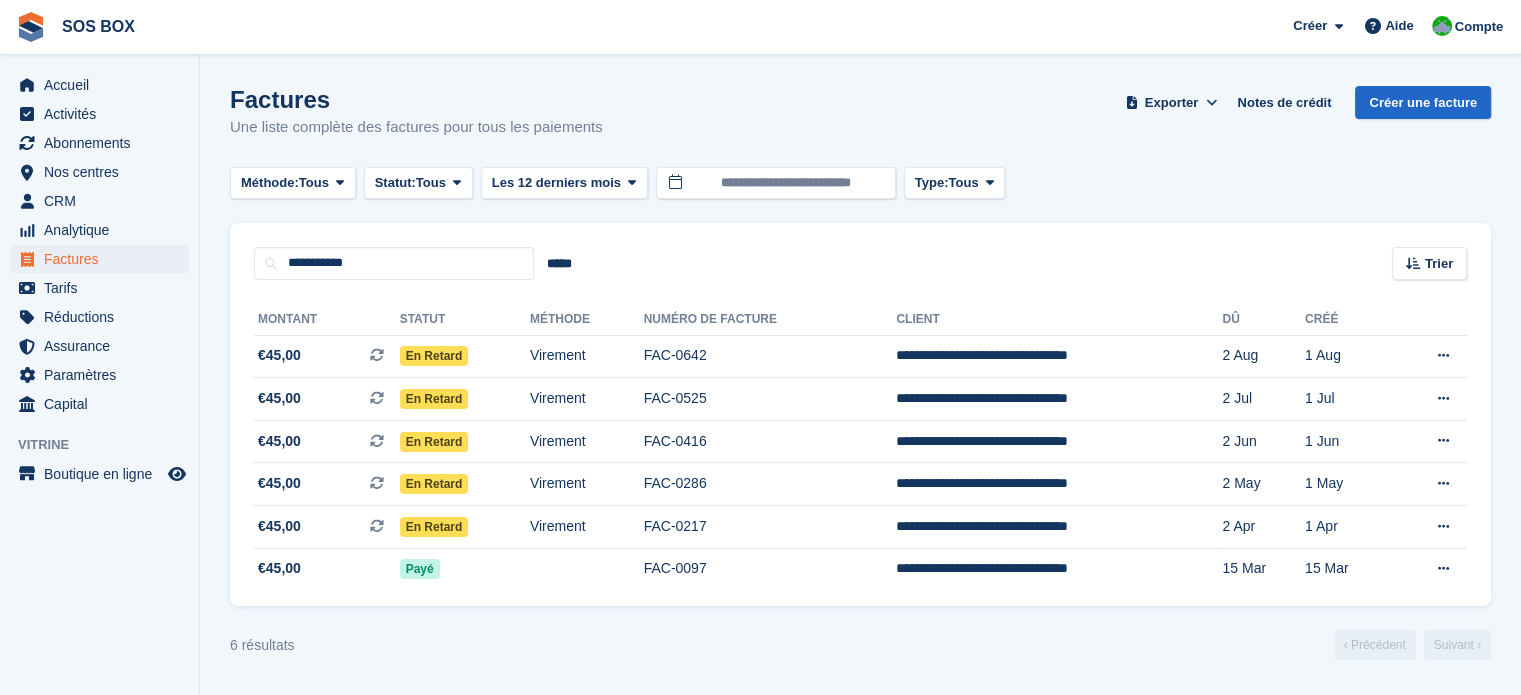 click on "**********" at bounding box center (394, 263) 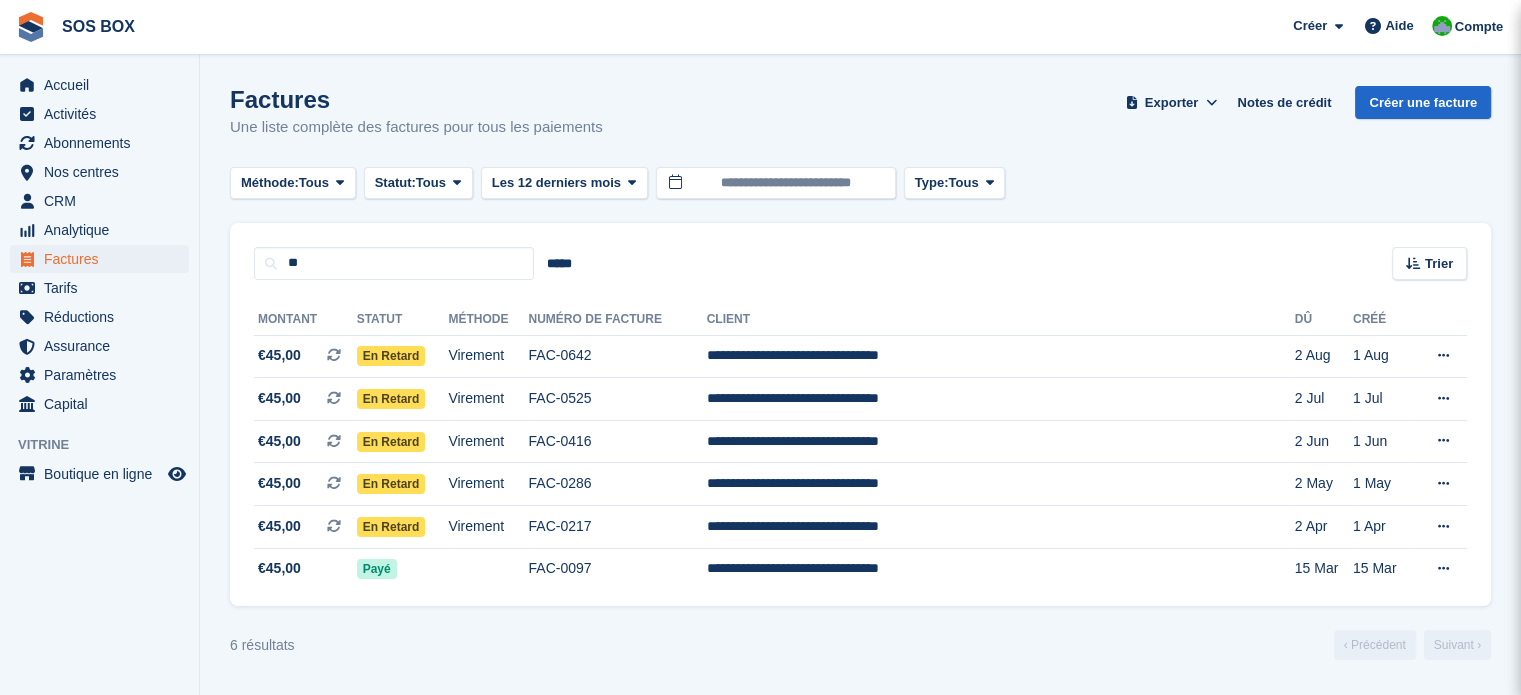 type on "*" 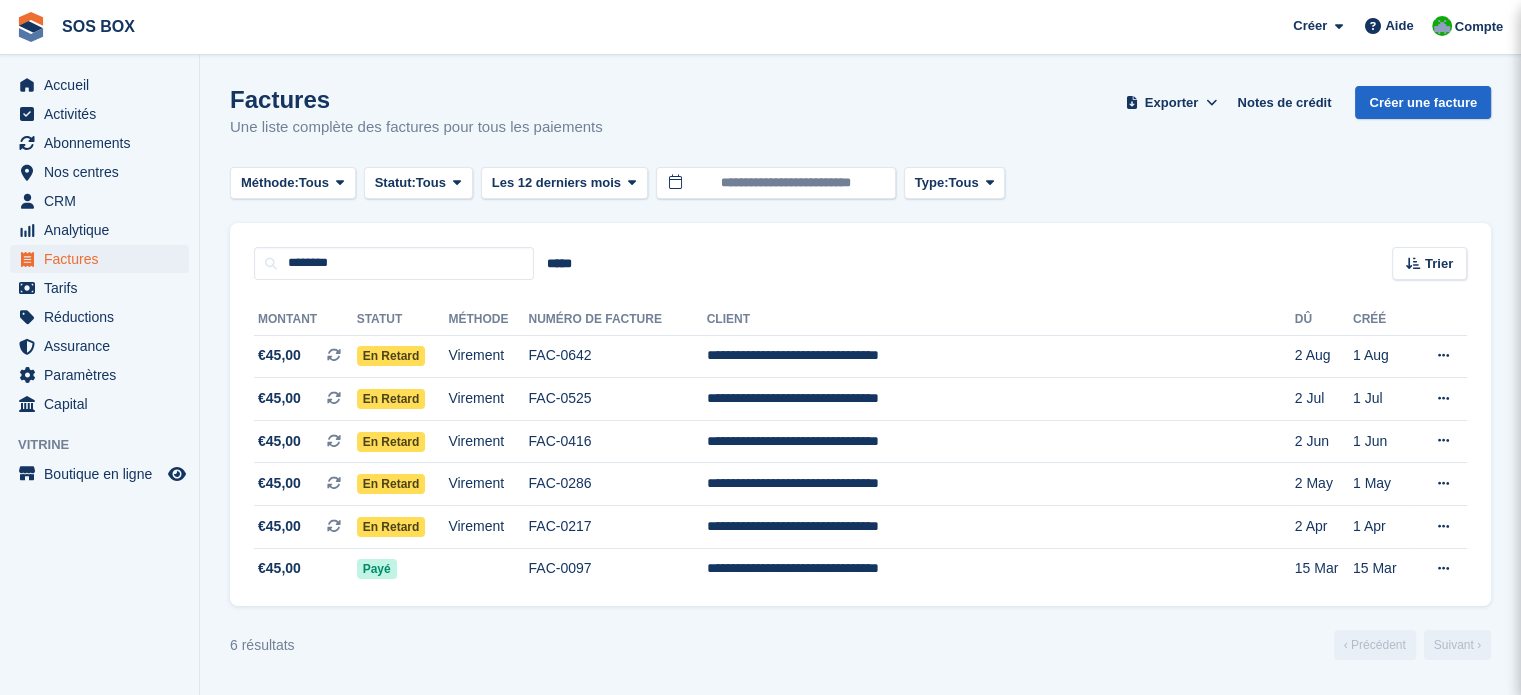 type on "********" 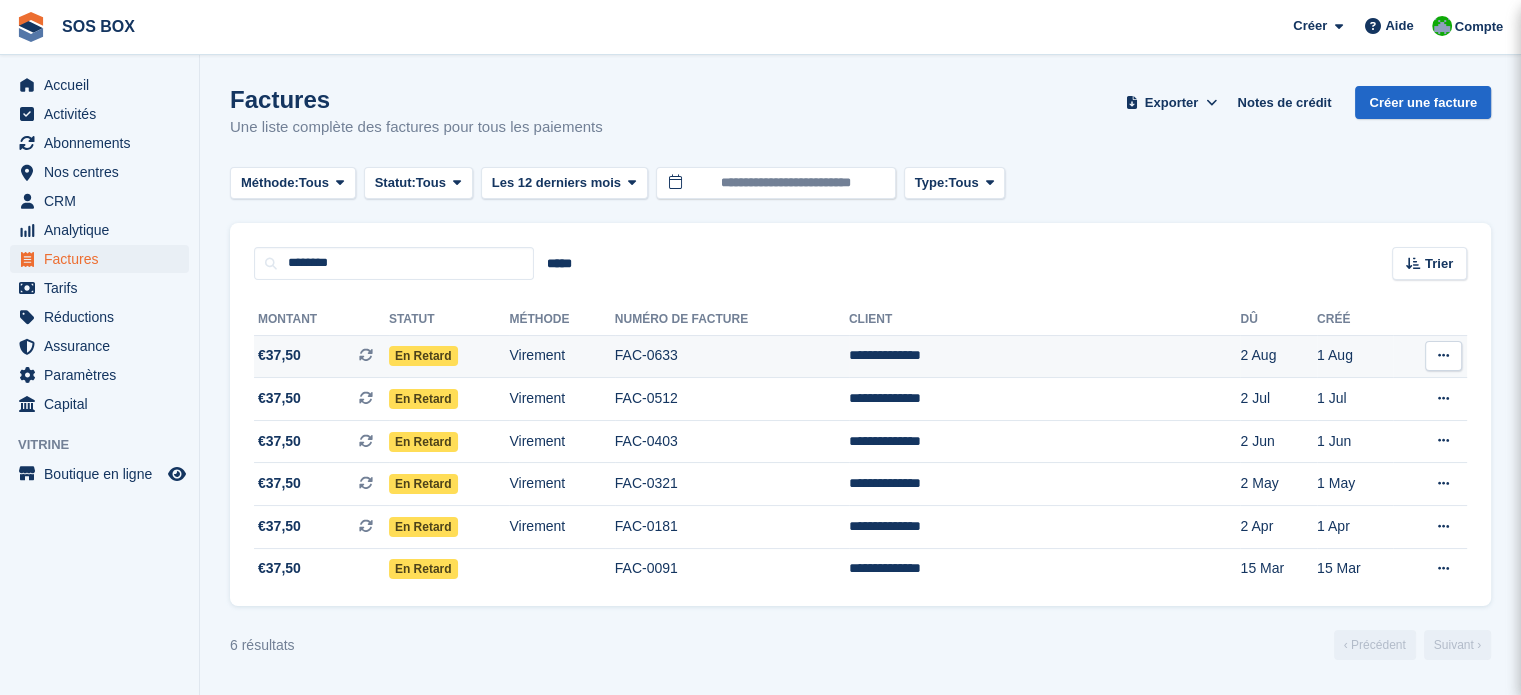 click on "**********" at bounding box center (1045, 356) 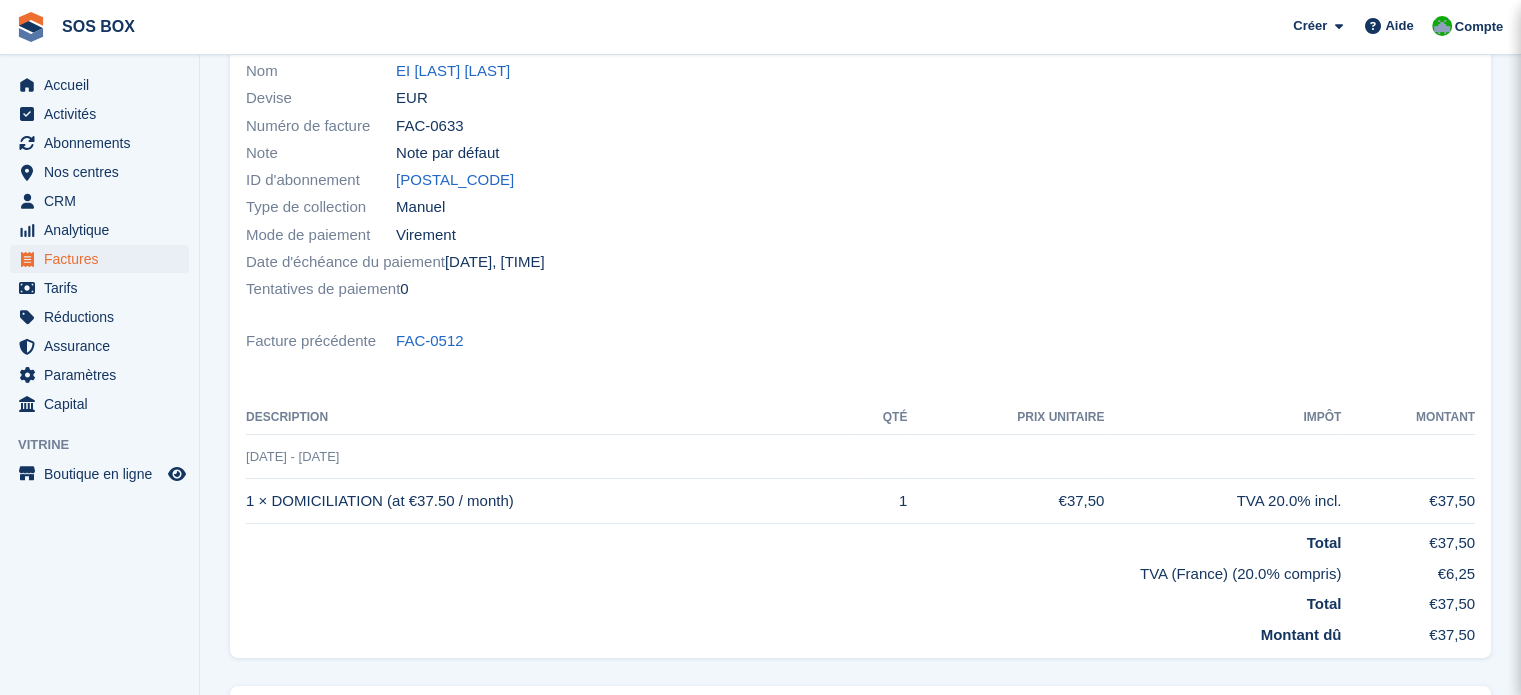 scroll, scrollTop: 0, scrollLeft: 0, axis: both 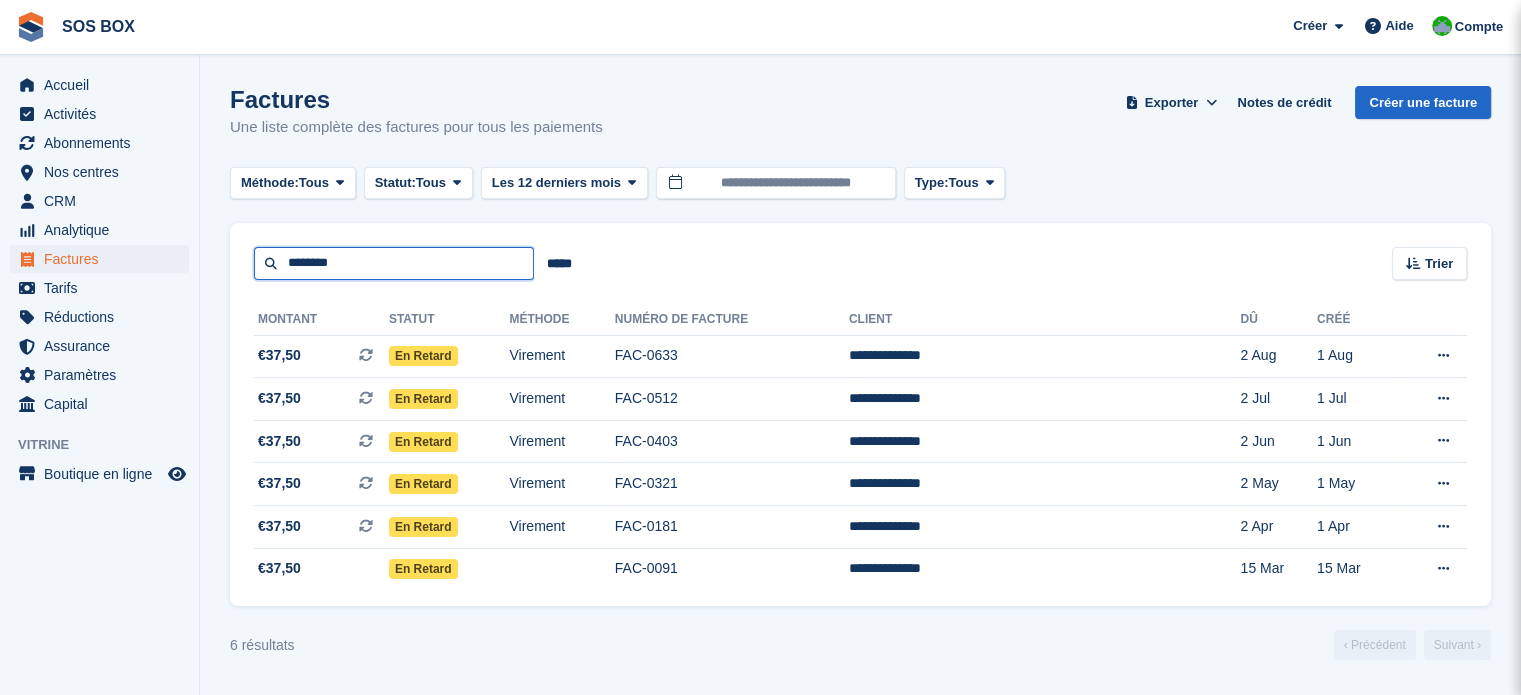 drag, startPoint x: 346, startPoint y: 261, endPoint x: 283, endPoint y: 255, distance: 63.28507 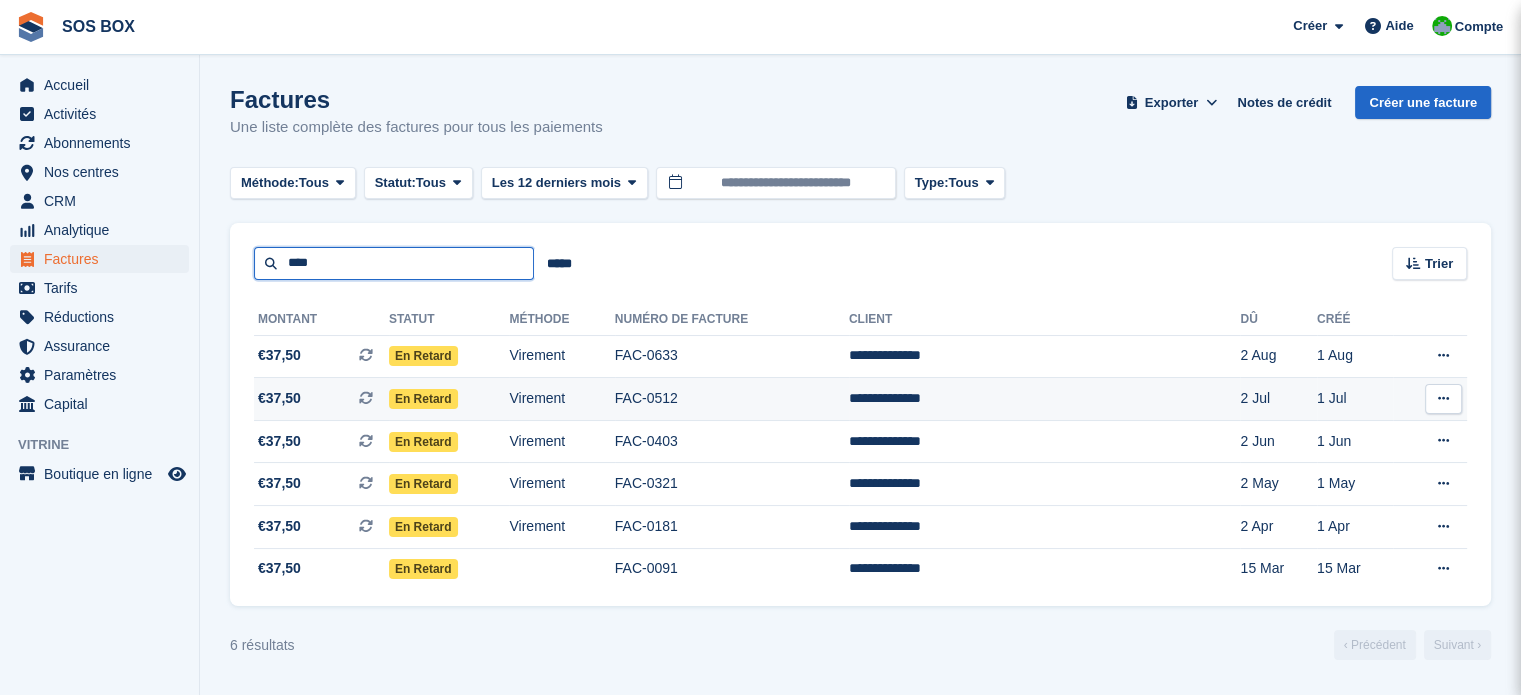 type on "**********" 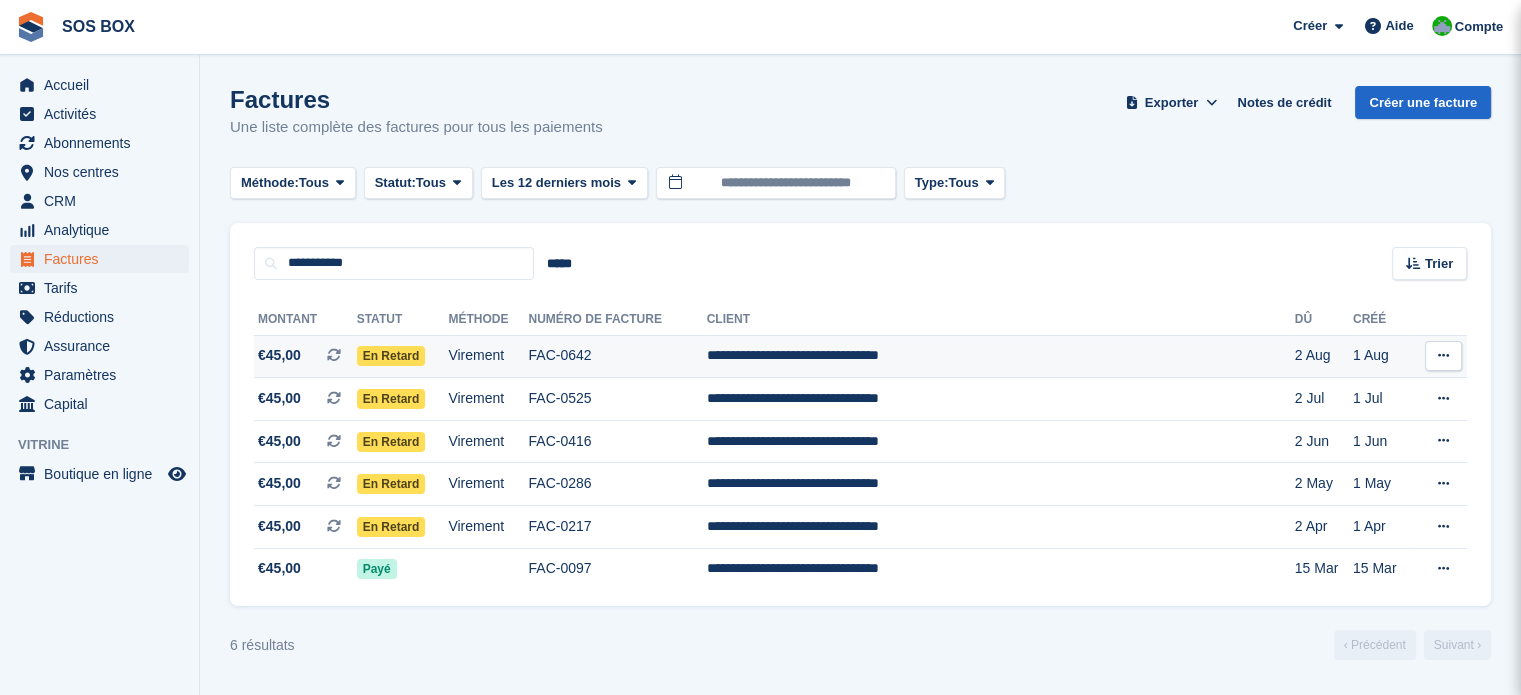 click on "**********" at bounding box center [1001, 356] 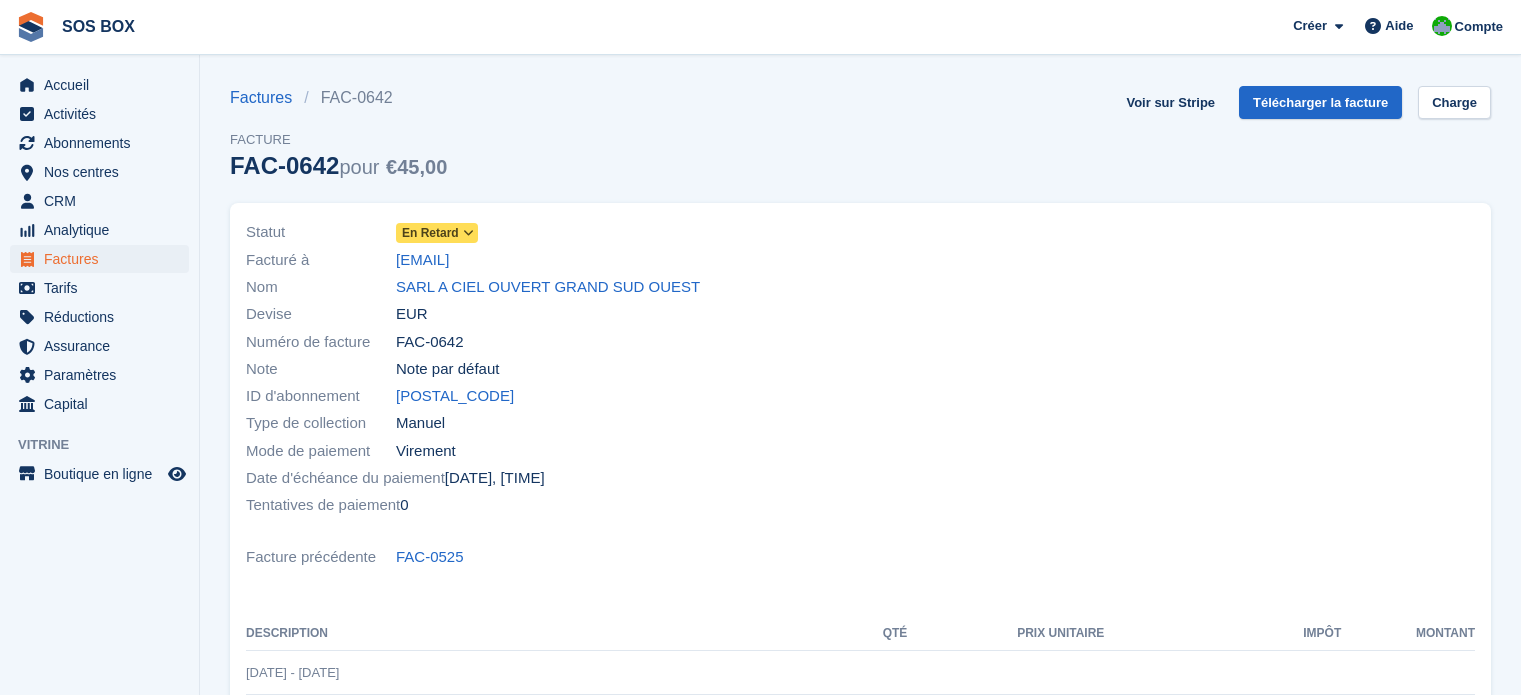 scroll, scrollTop: 0, scrollLeft: 0, axis: both 